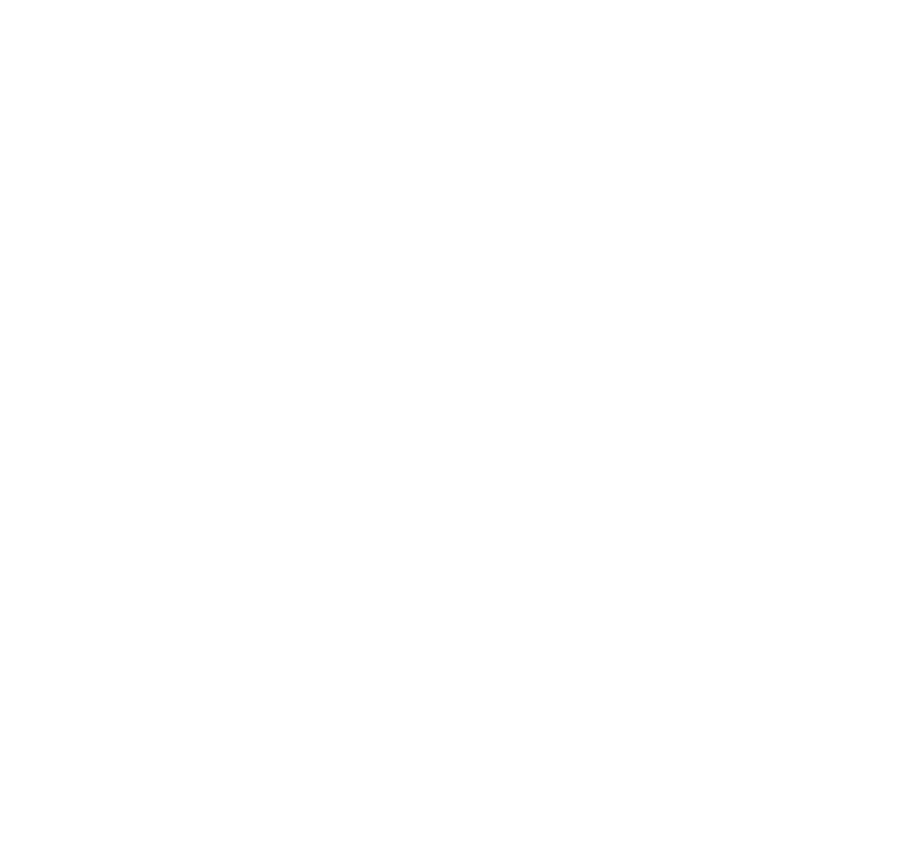 scroll, scrollTop: 0, scrollLeft: 0, axis: both 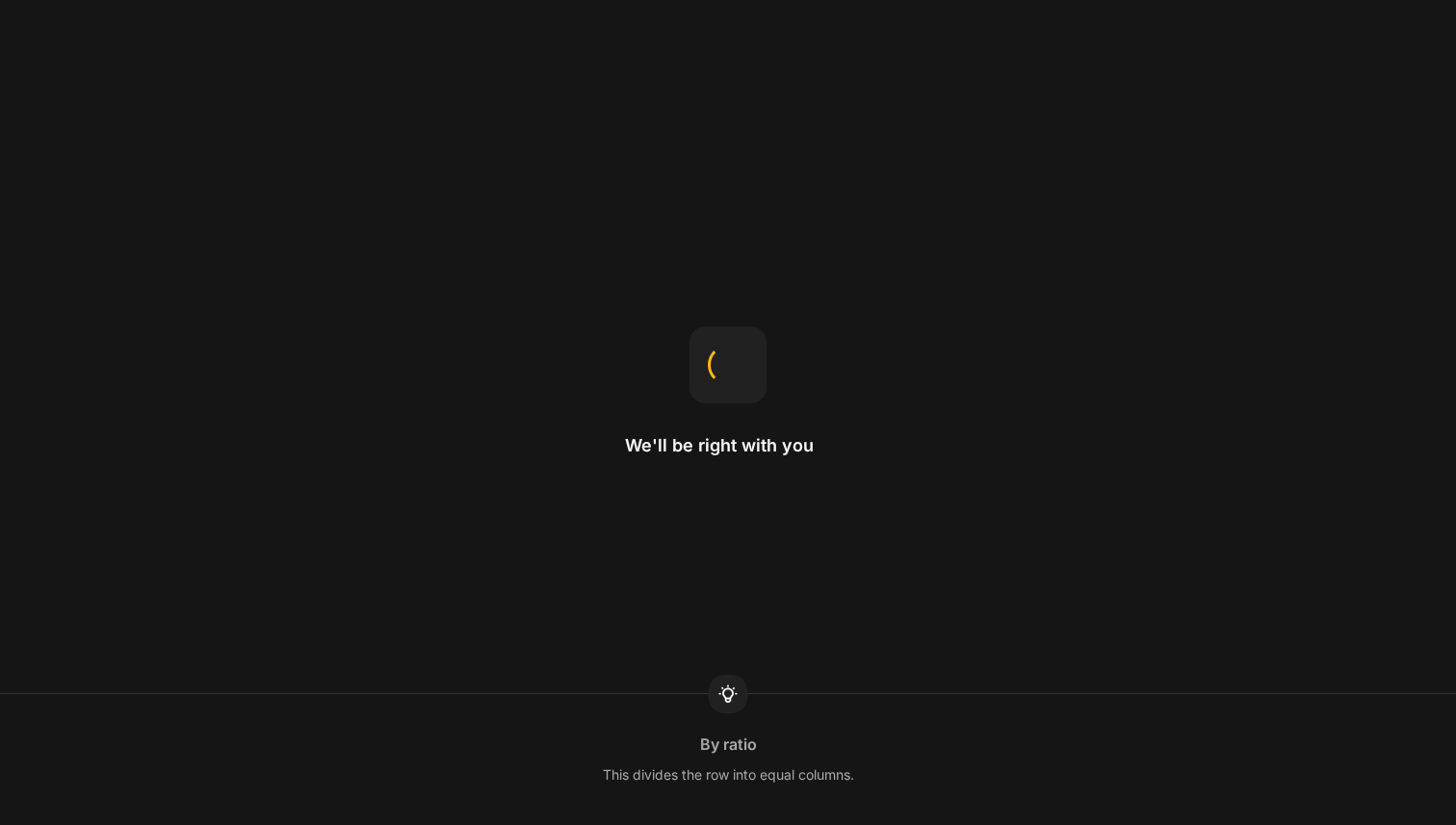 click on "We'll be right with you By ratio This divides the row into equal columns." at bounding box center (728, 412) 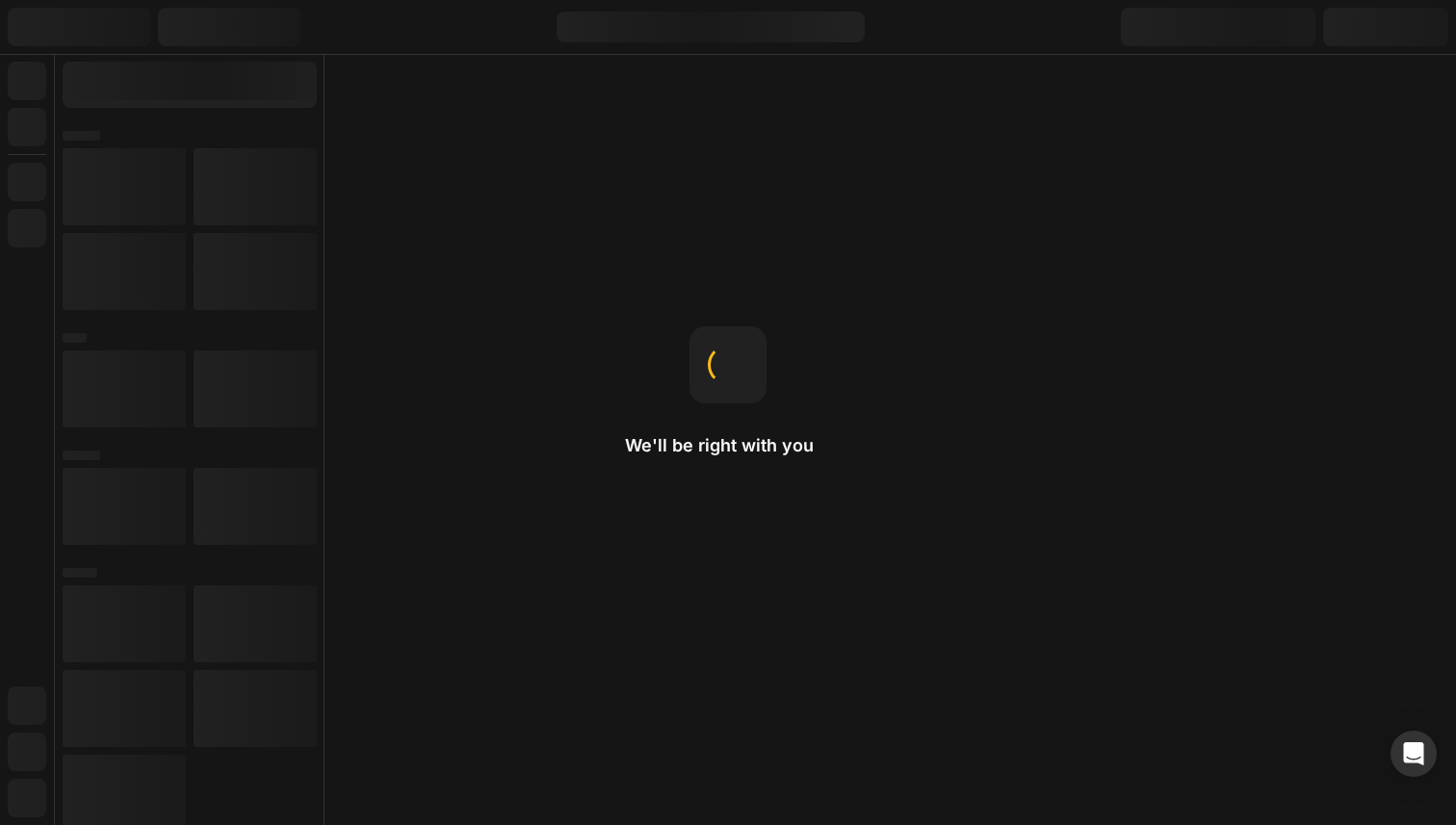 scroll, scrollTop: 0, scrollLeft: 0, axis: both 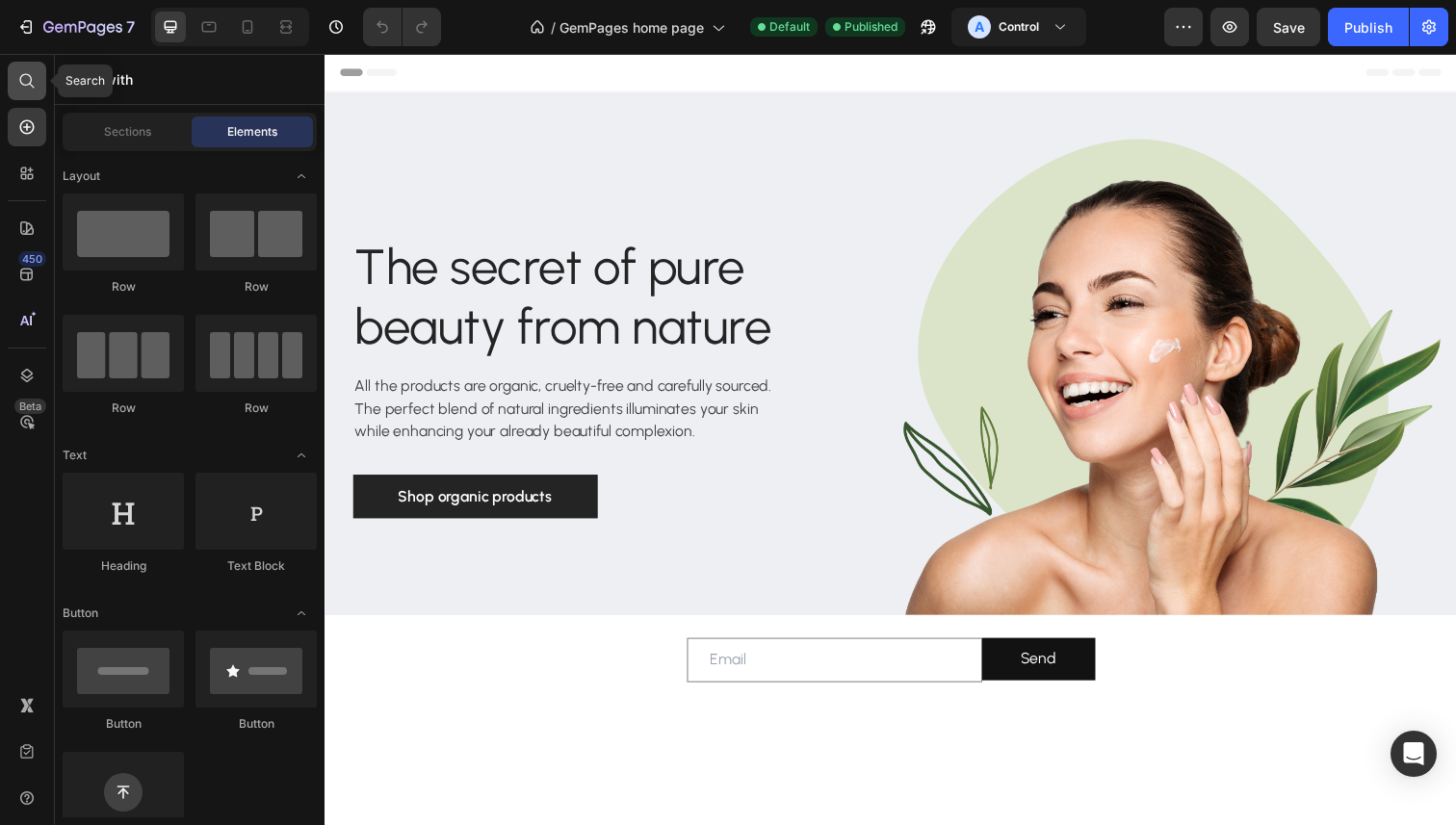 click 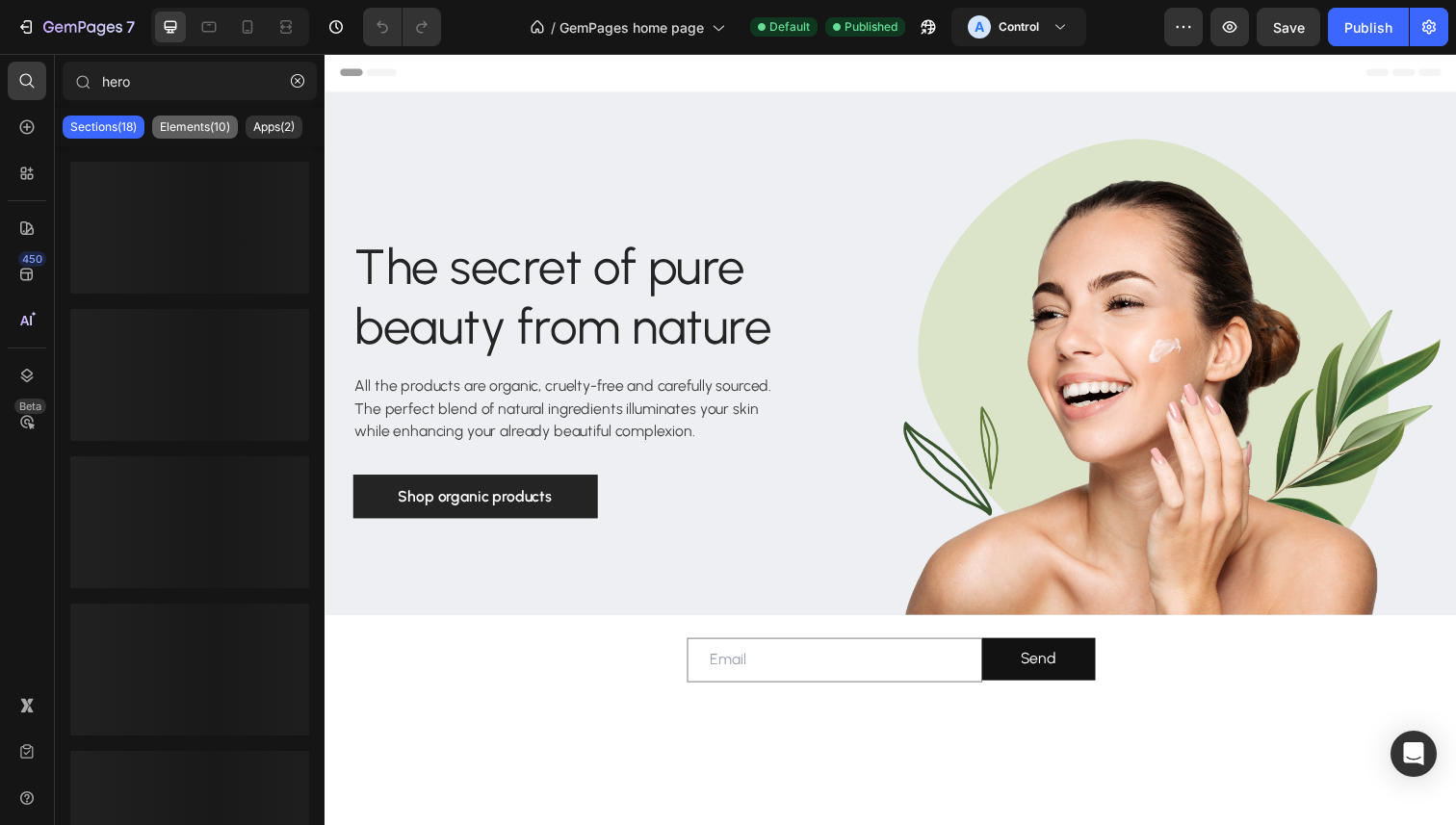 click on "Elements(10)" at bounding box center [195, 127] 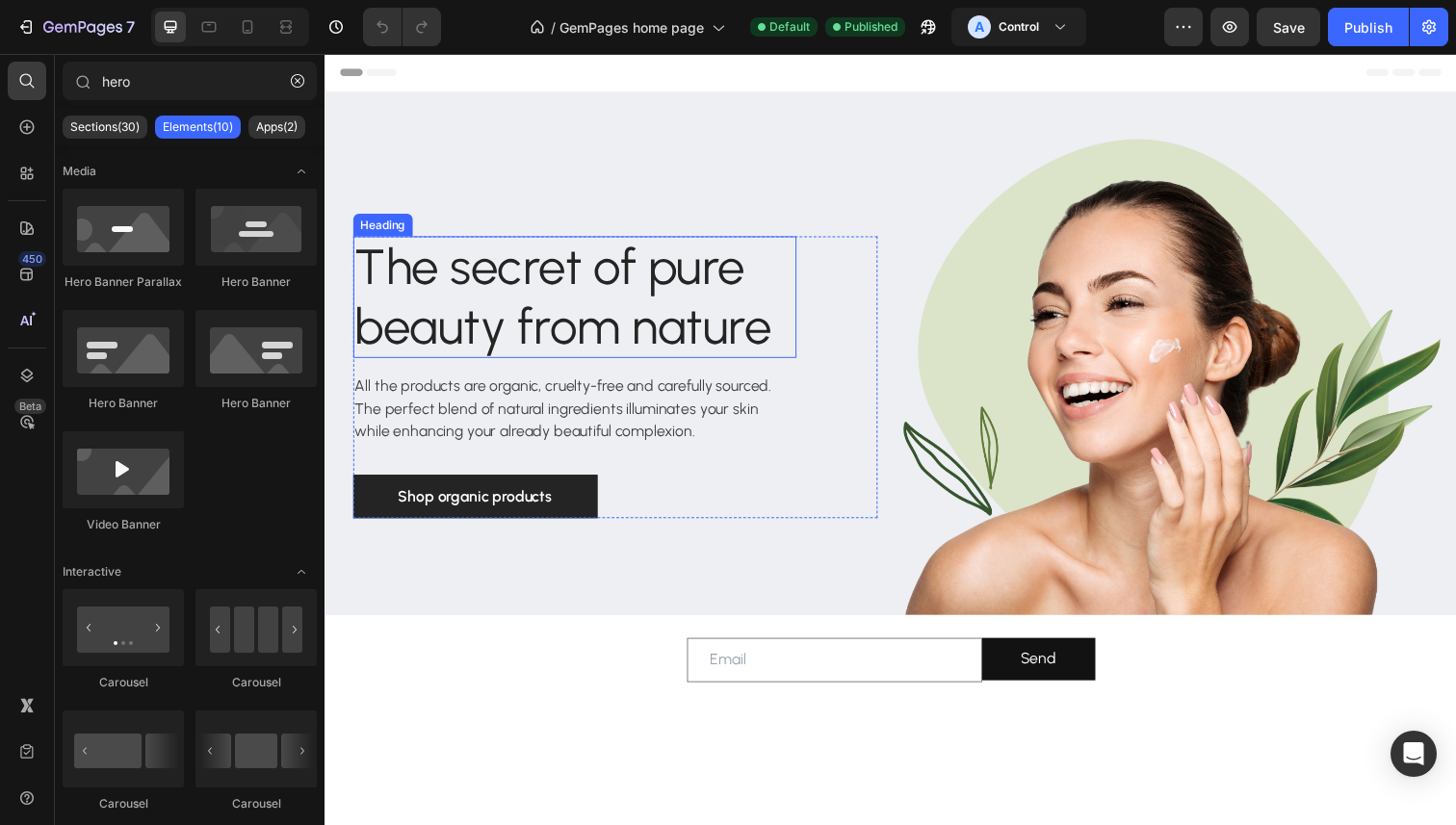 scroll, scrollTop: 169, scrollLeft: 0, axis: vertical 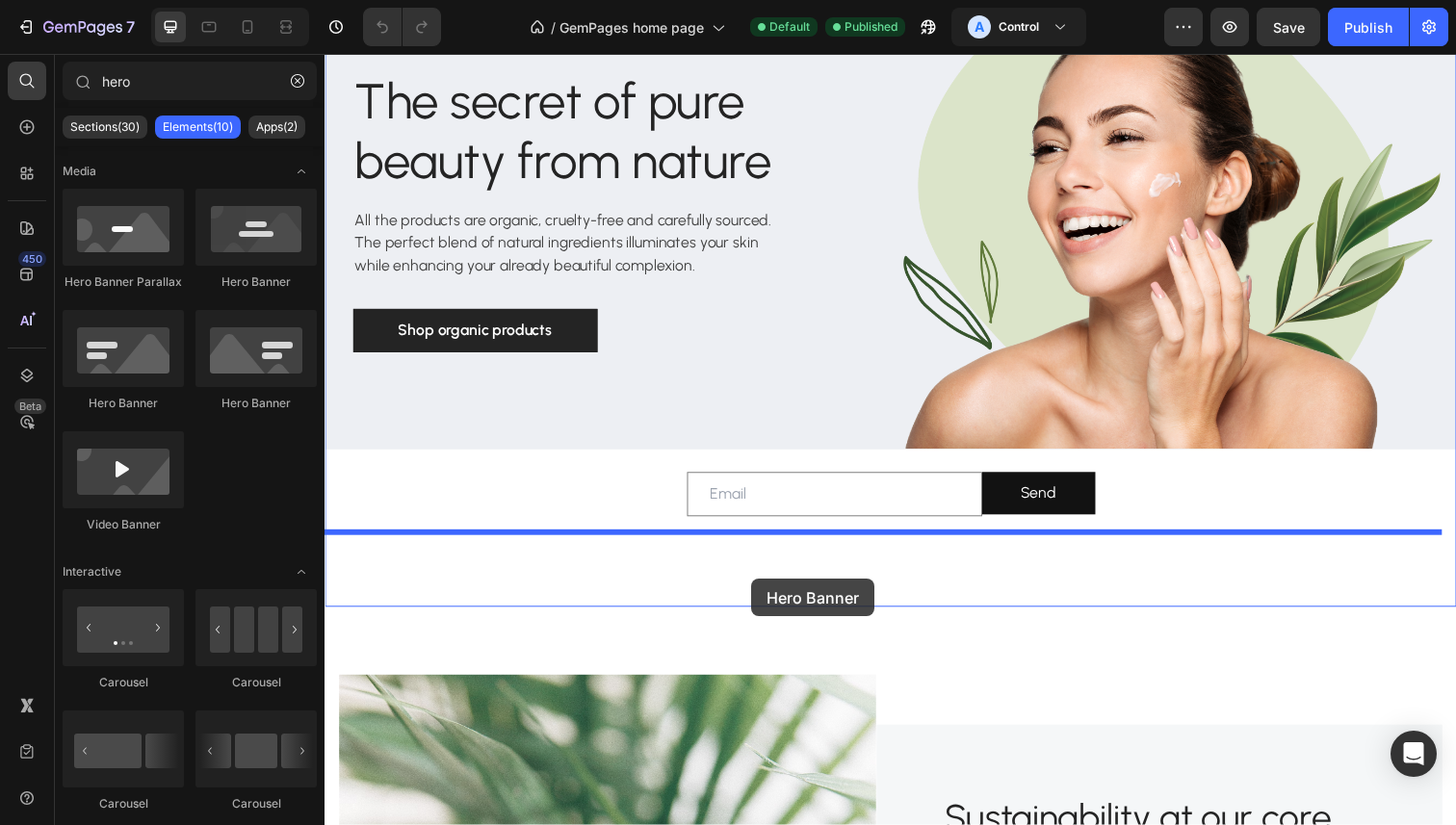 drag, startPoint x: 596, startPoint y: 308, endPoint x: 760, endPoint y: 590, distance: 326.22078 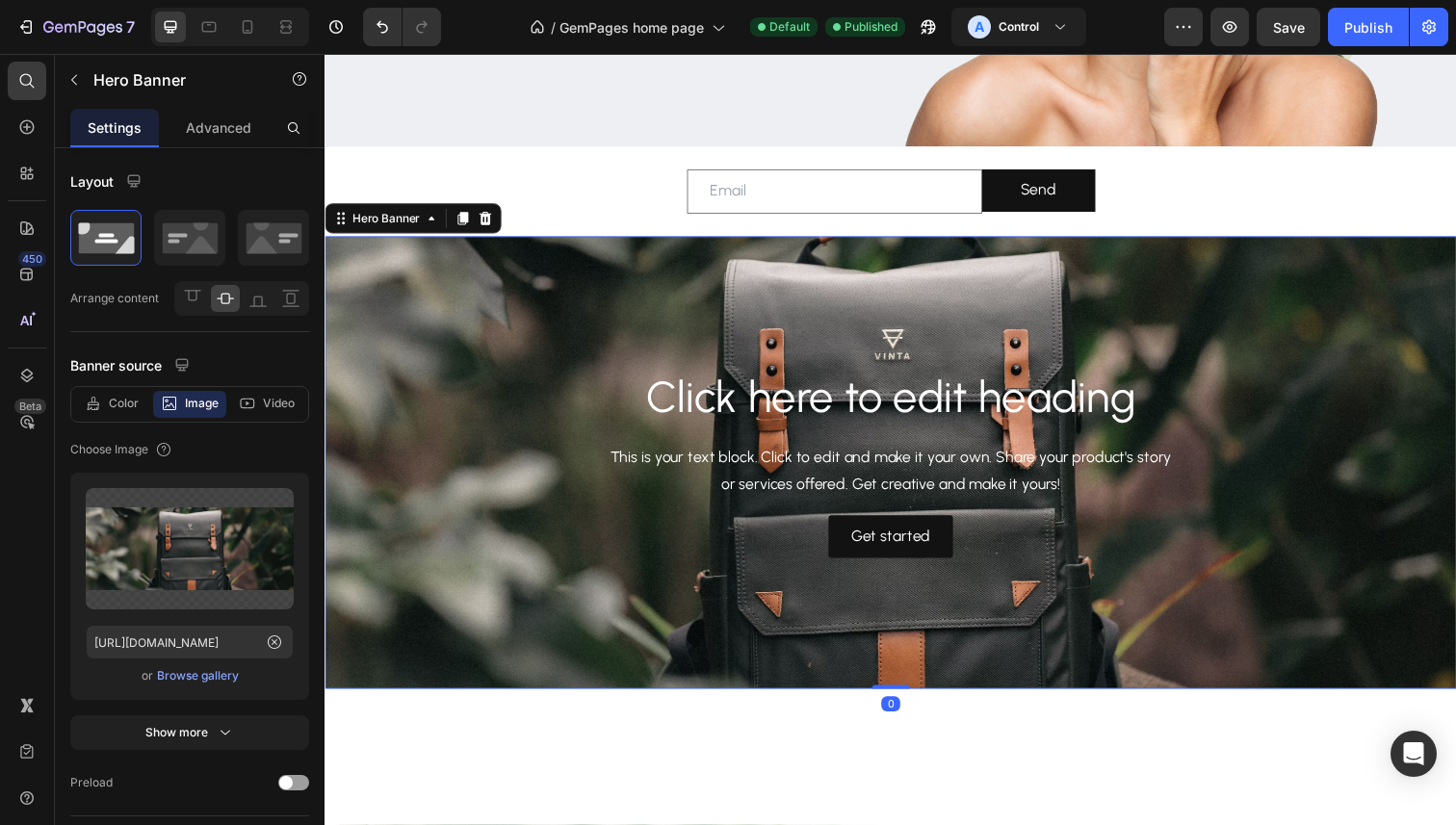 scroll, scrollTop: 480, scrollLeft: 0, axis: vertical 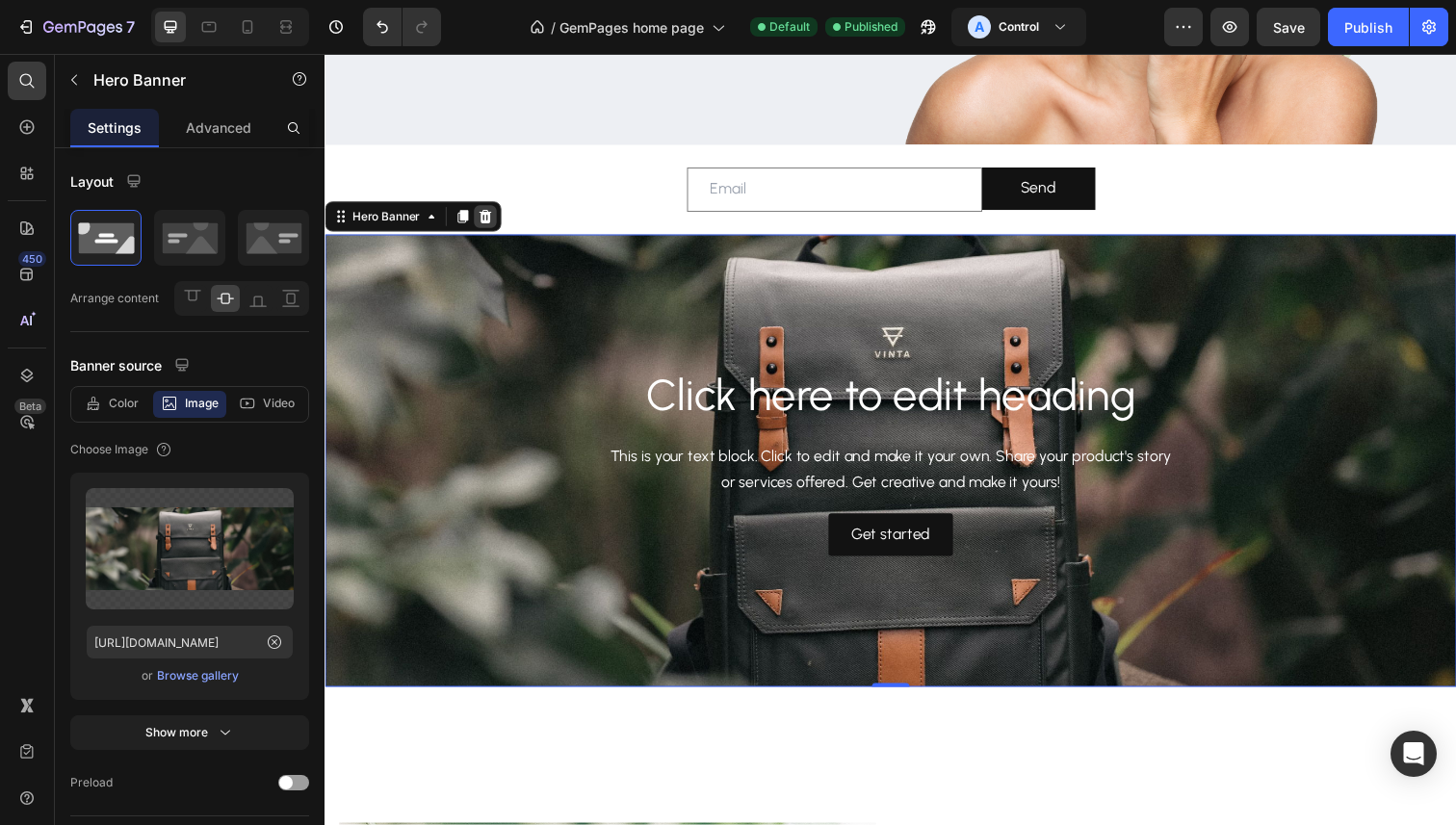 click 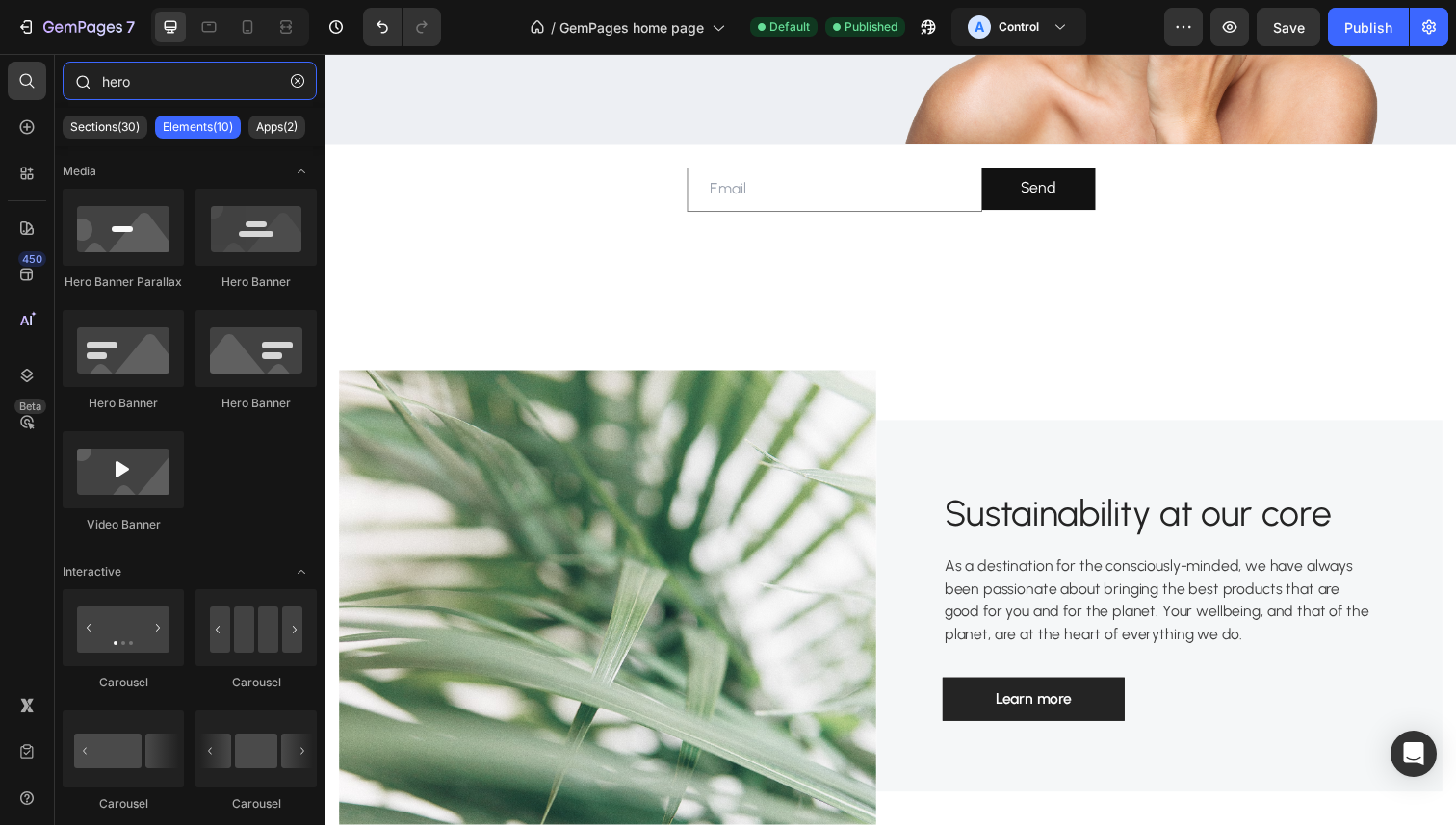 click on "hero" at bounding box center [190, 81] 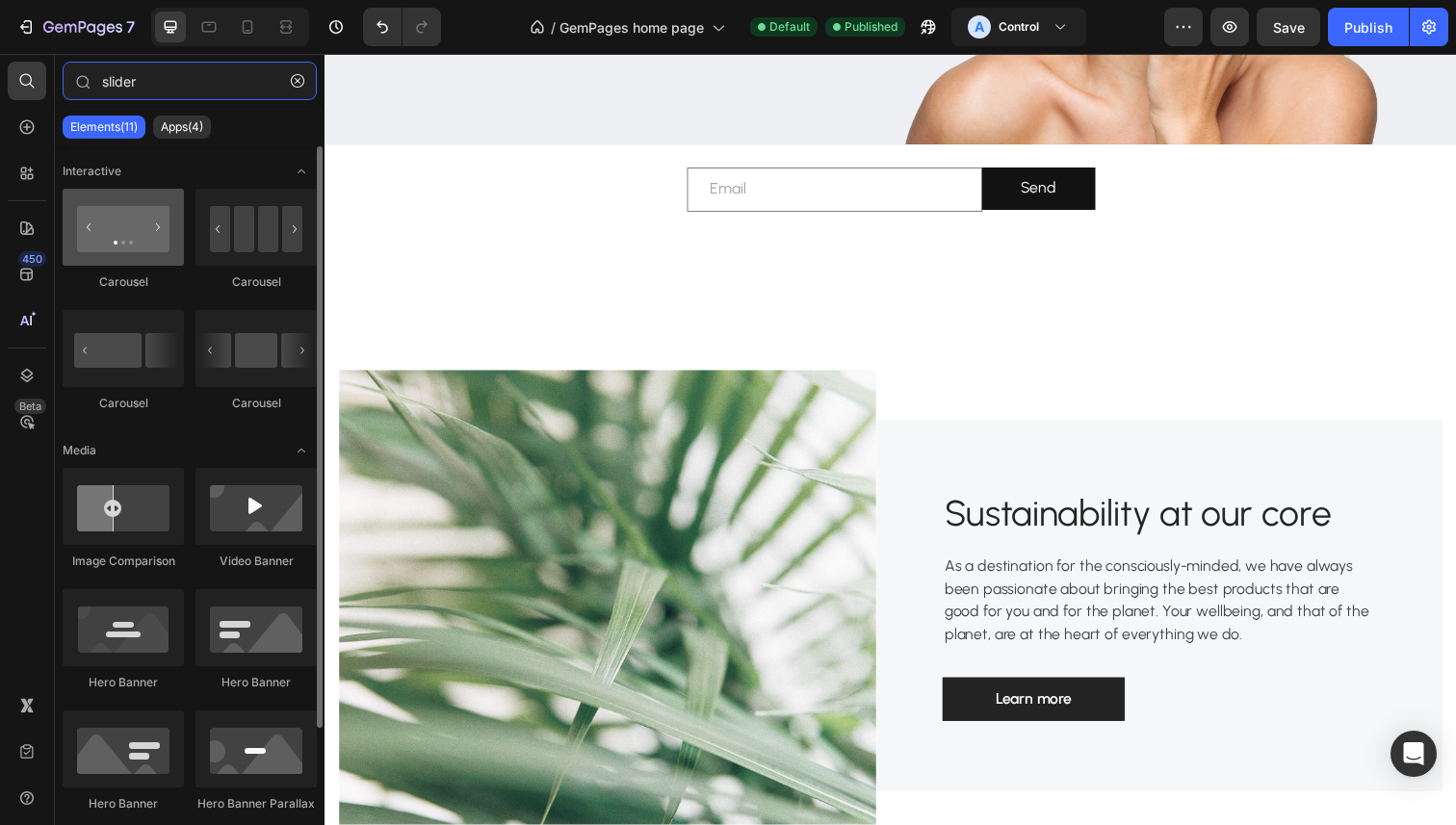 type on "slider" 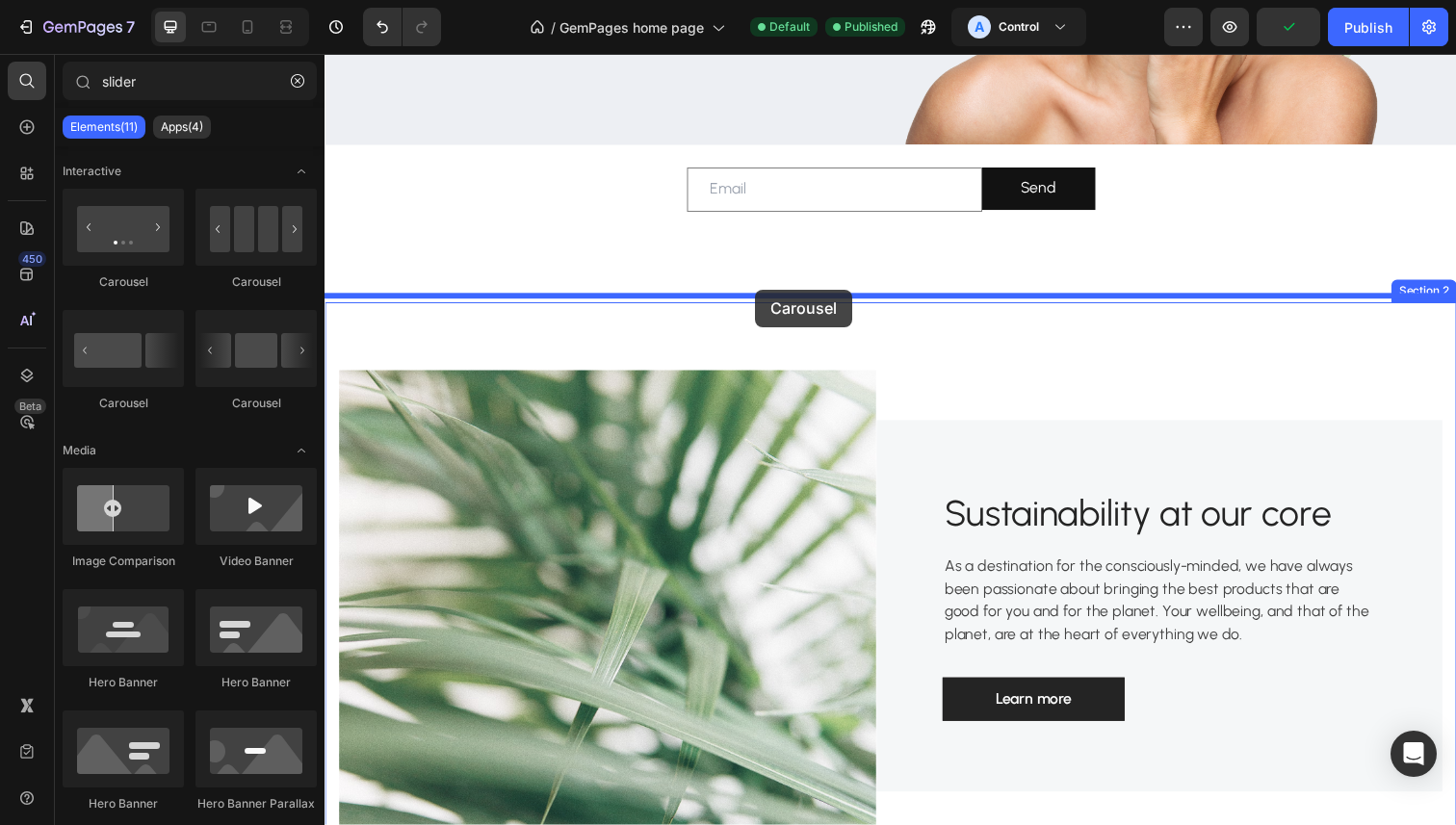 drag, startPoint x: 416, startPoint y: 272, endPoint x: 764, endPoint y: 295, distance: 348.75923 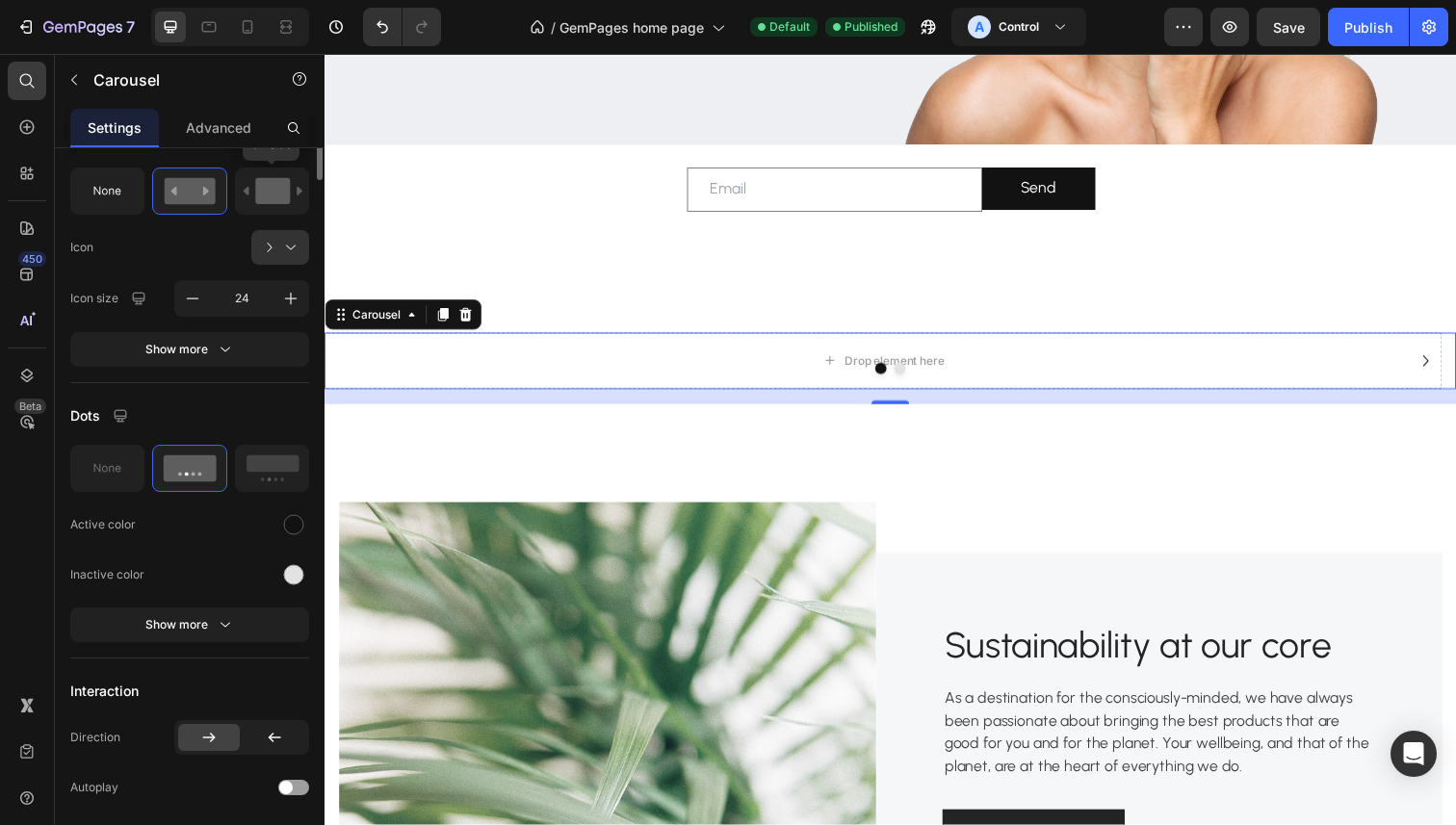 scroll, scrollTop: 0, scrollLeft: 0, axis: both 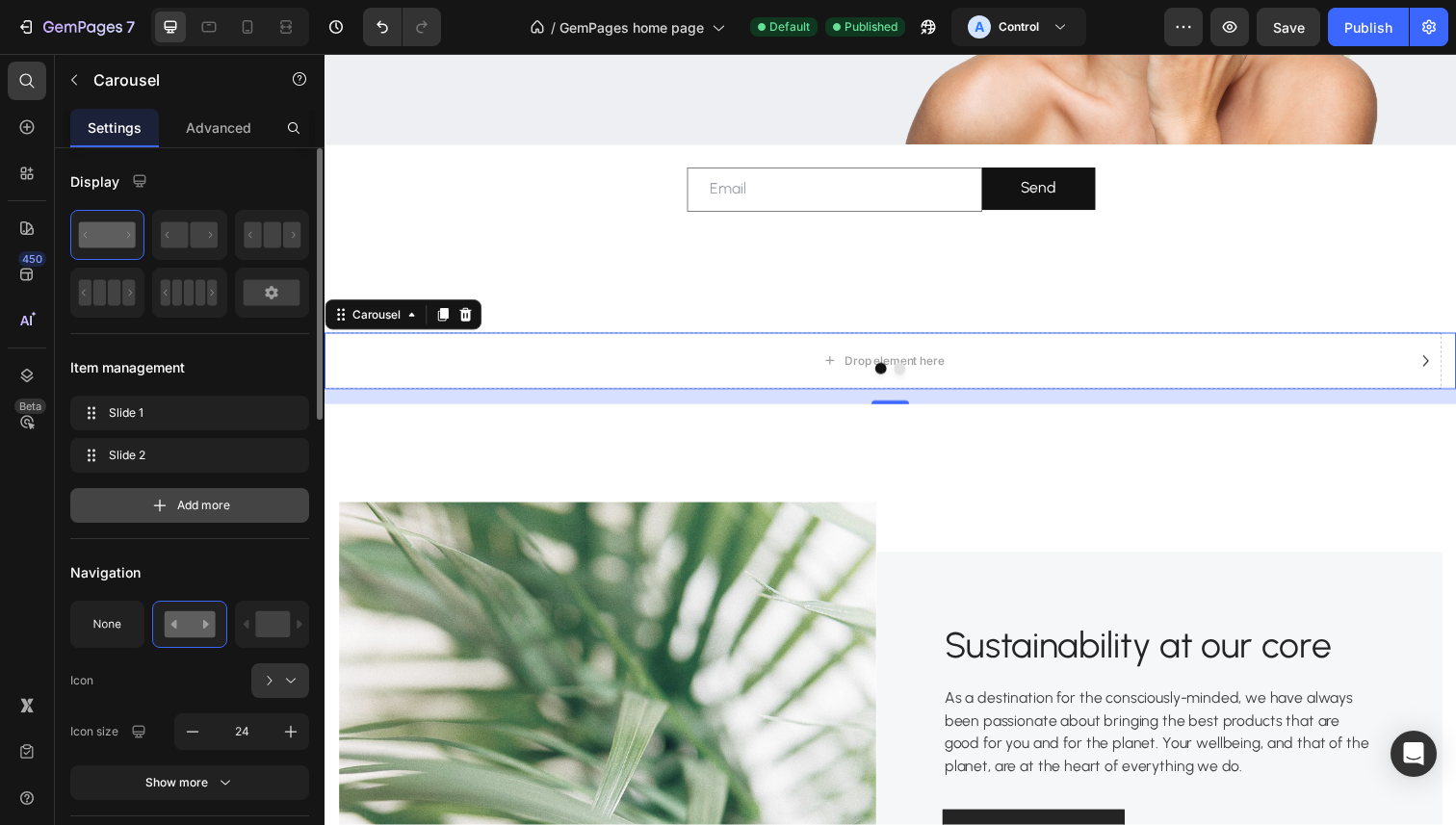 click on "Add more" at bounding box center (203, 505) 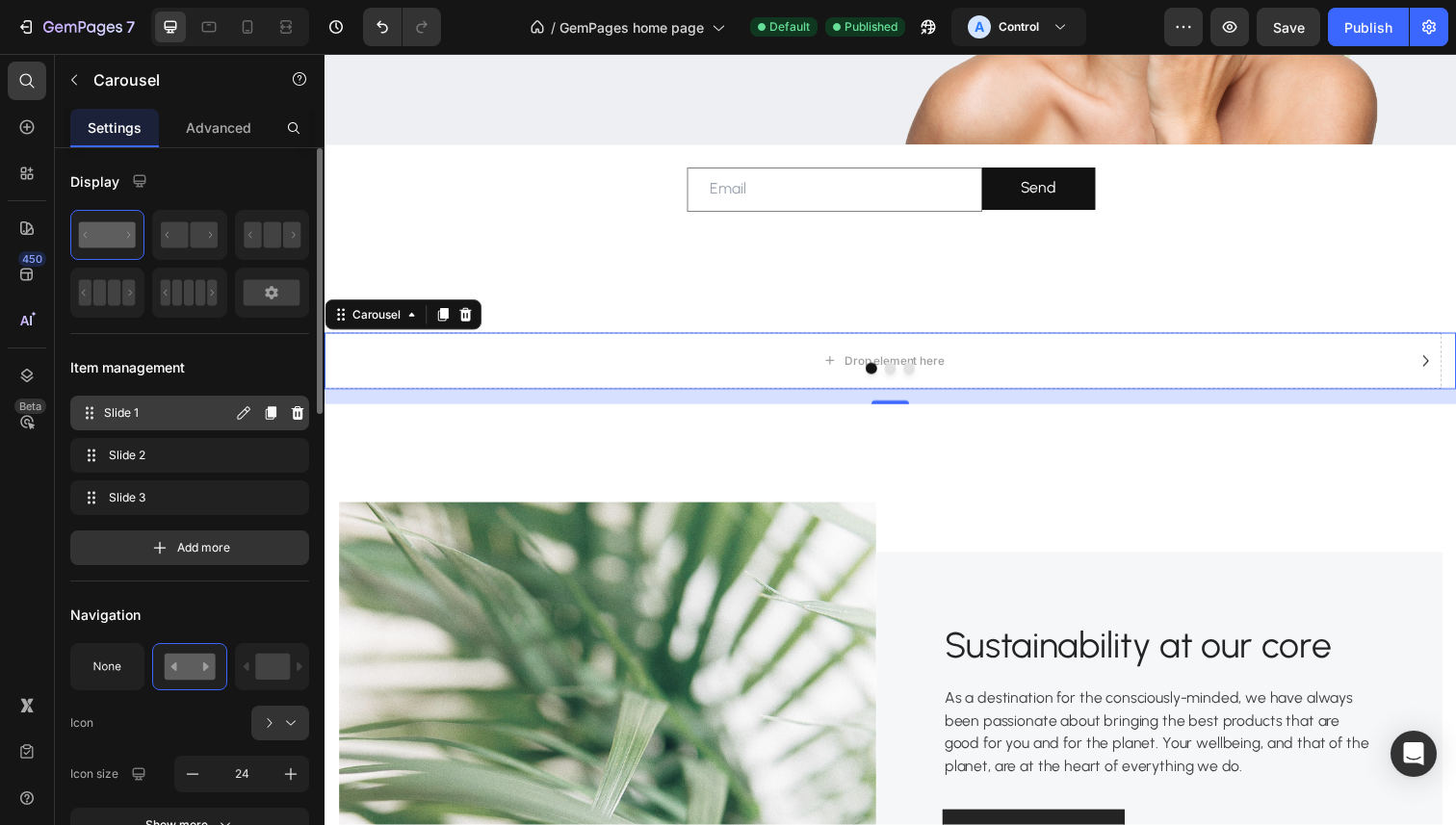 click on "Slide 1" at bounding box center (168, 413) 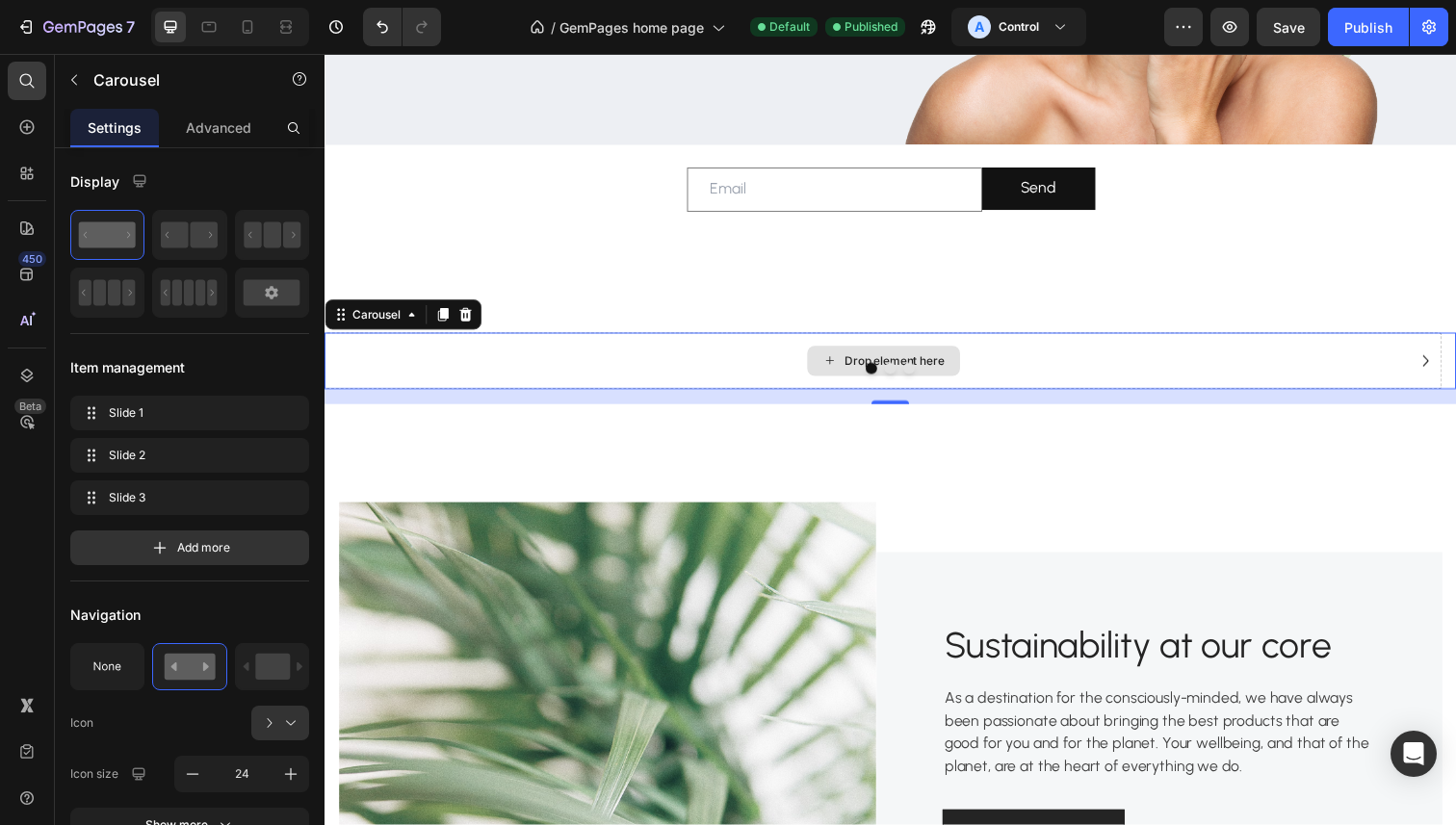 click at bounding box center (902, 375) 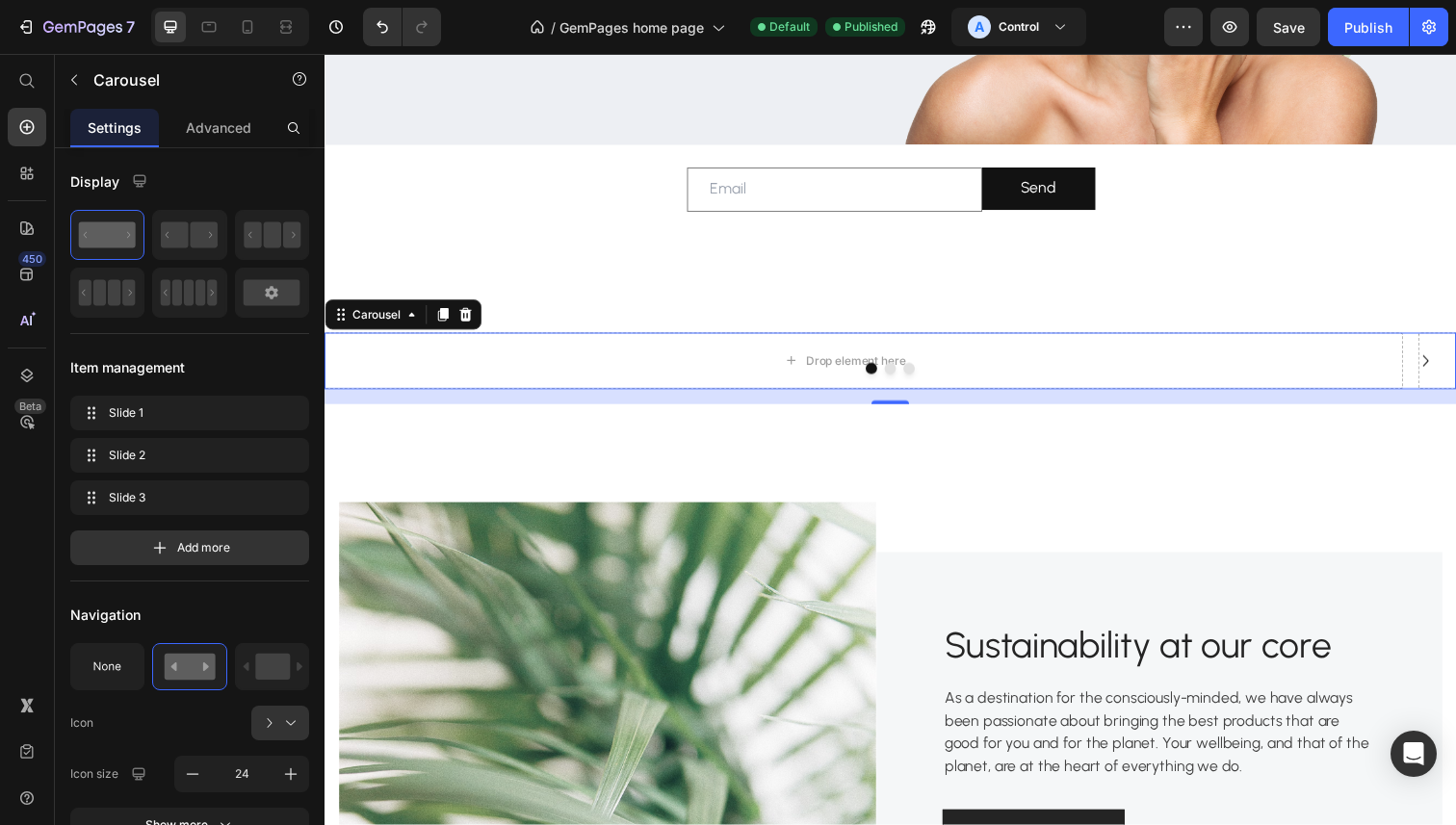 click at bounding box center (922, 375) 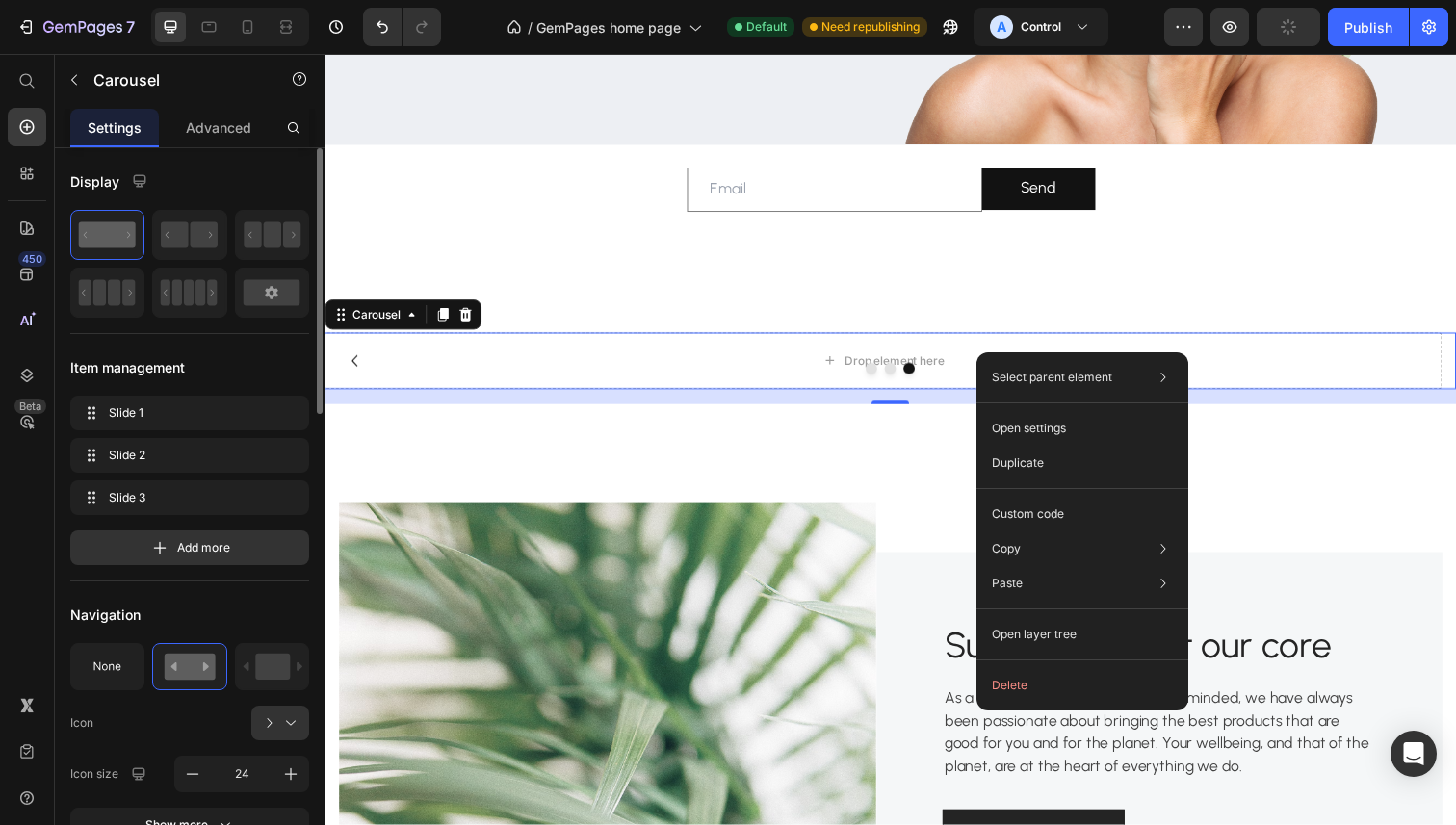 click on "Navigation" at bounding box center (190, 614) 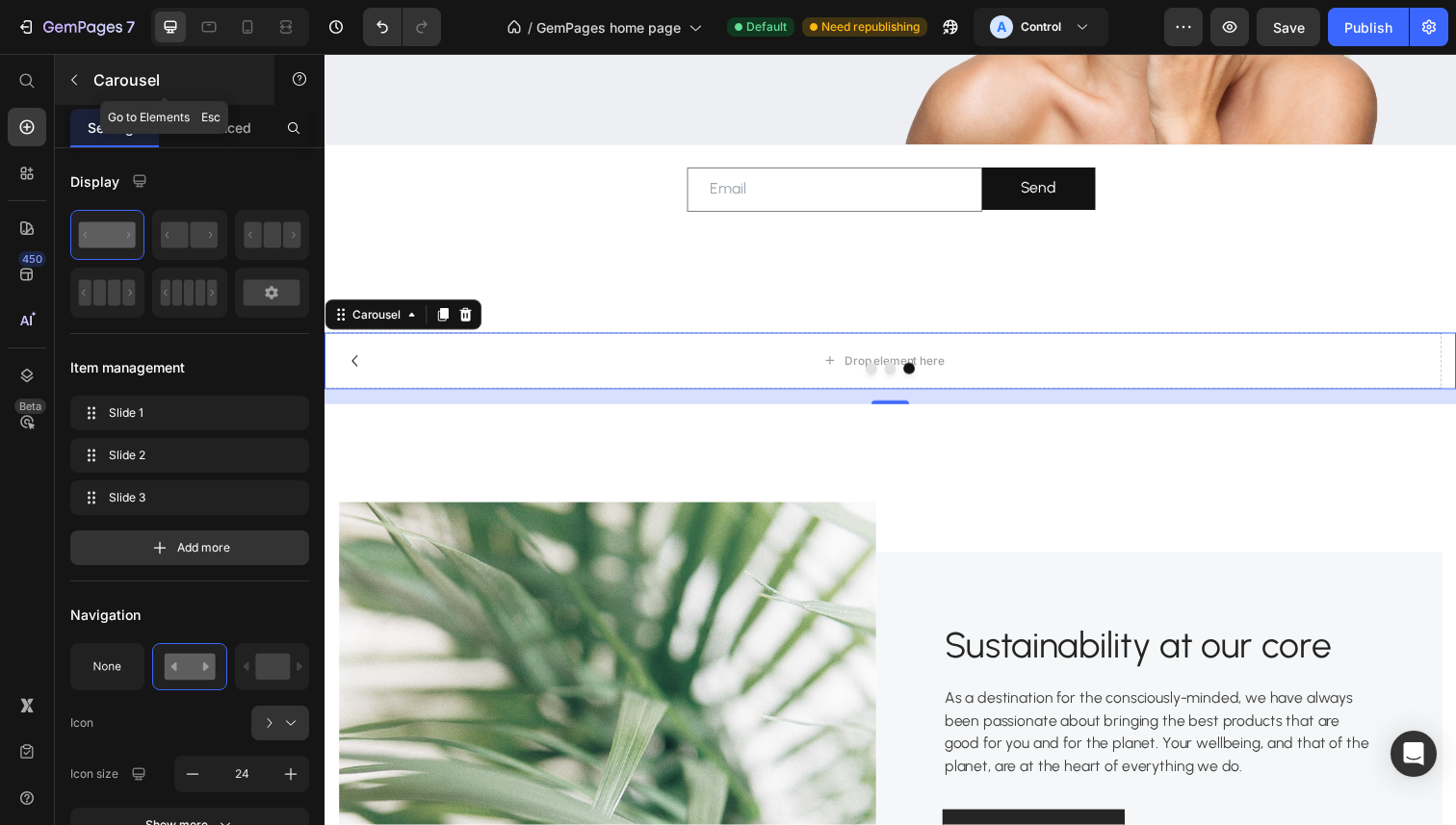 click at bounding box center (74, 80) 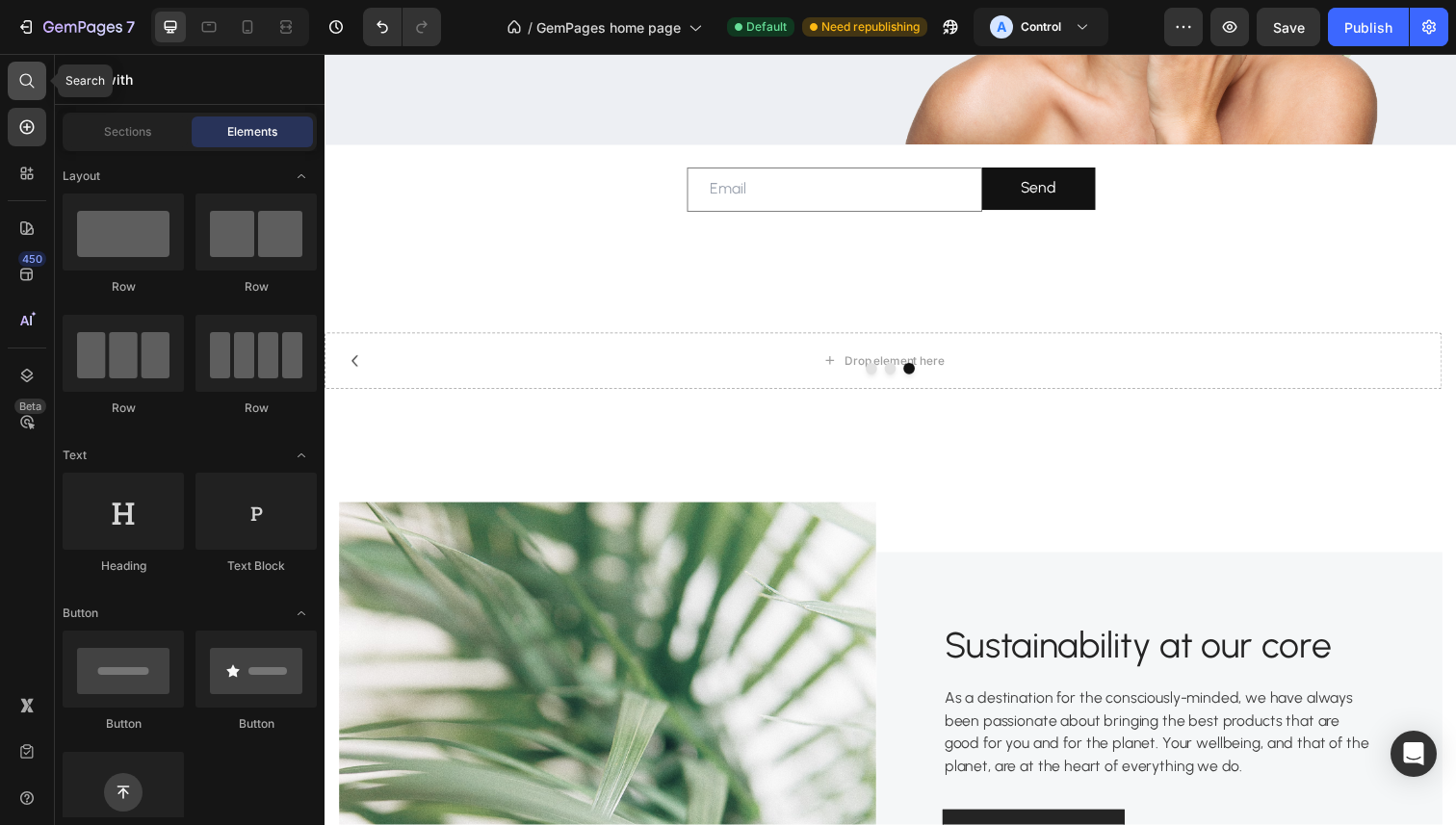 click 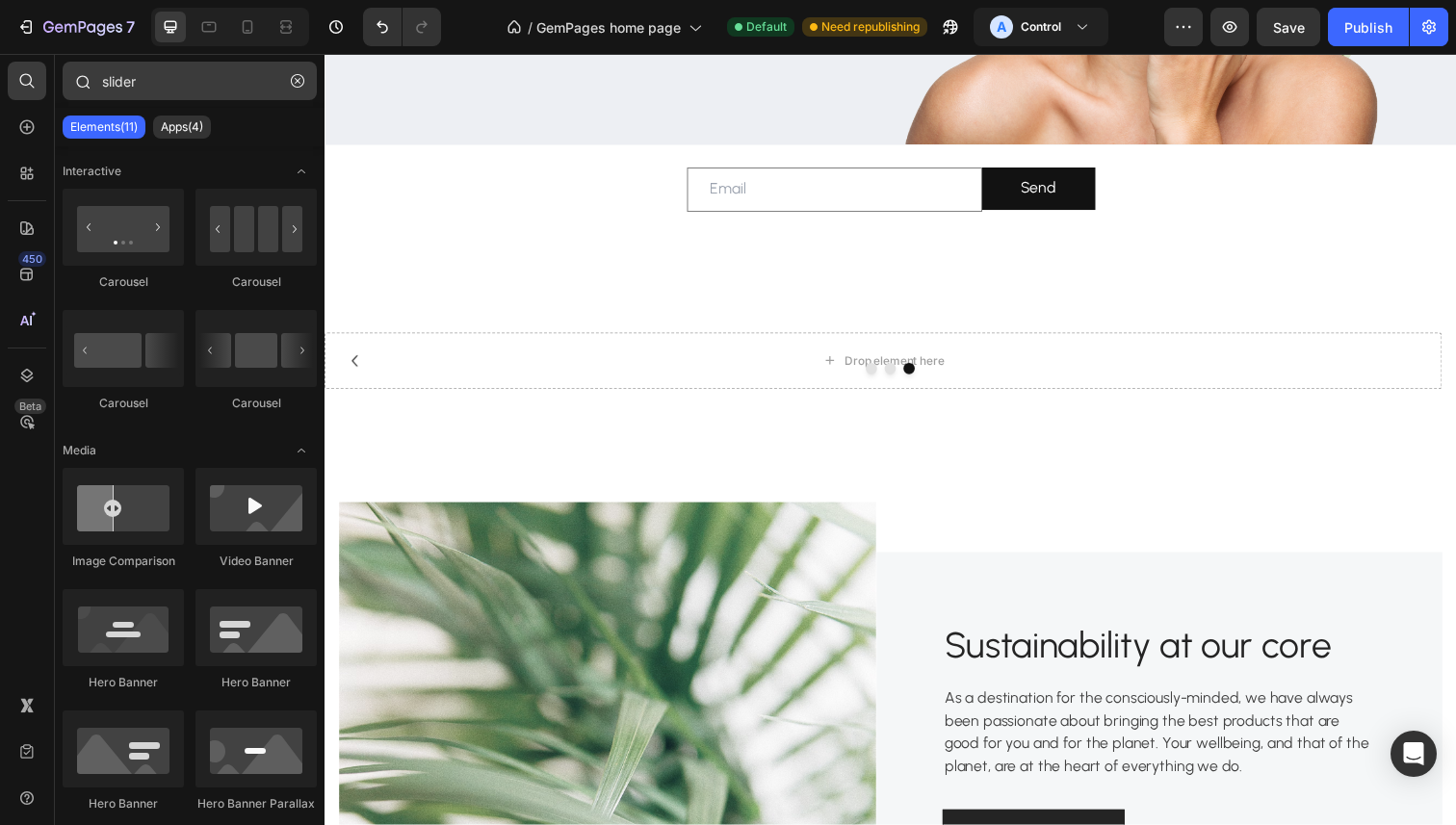click on "slider" at bounding box center (190, 81) 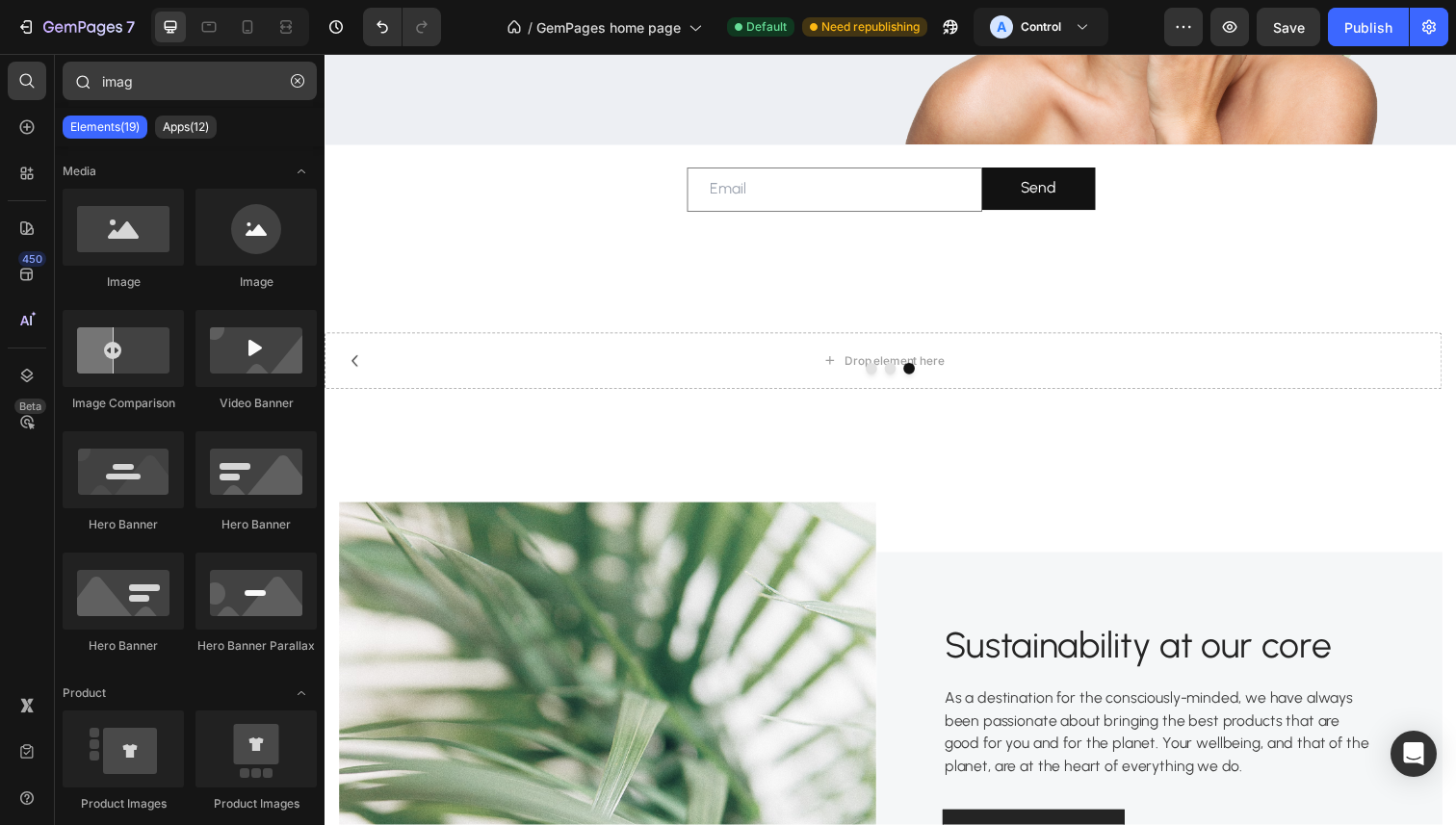 type on "image" 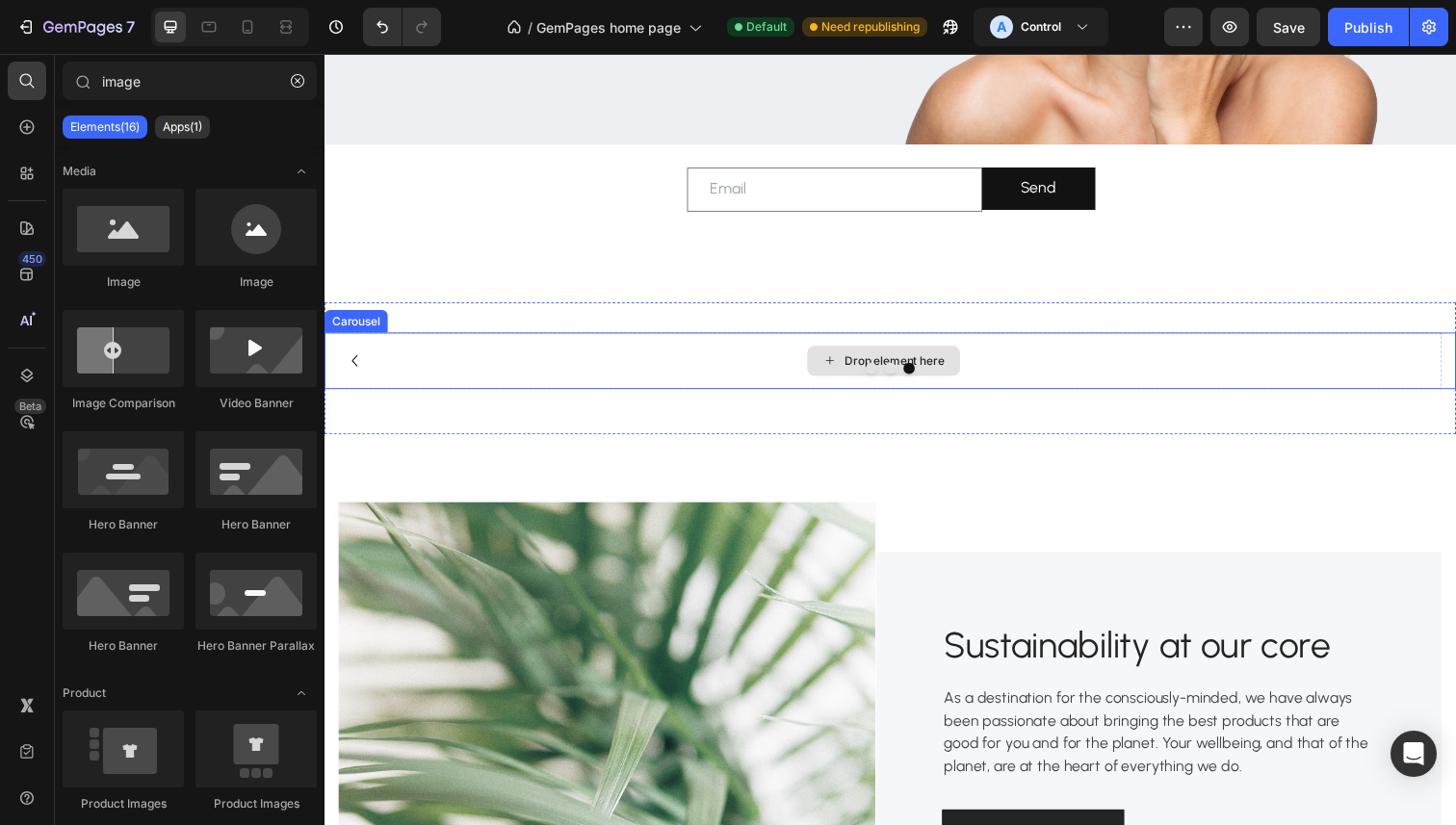 click on "Drop element here" at bounding box center (895, 368) 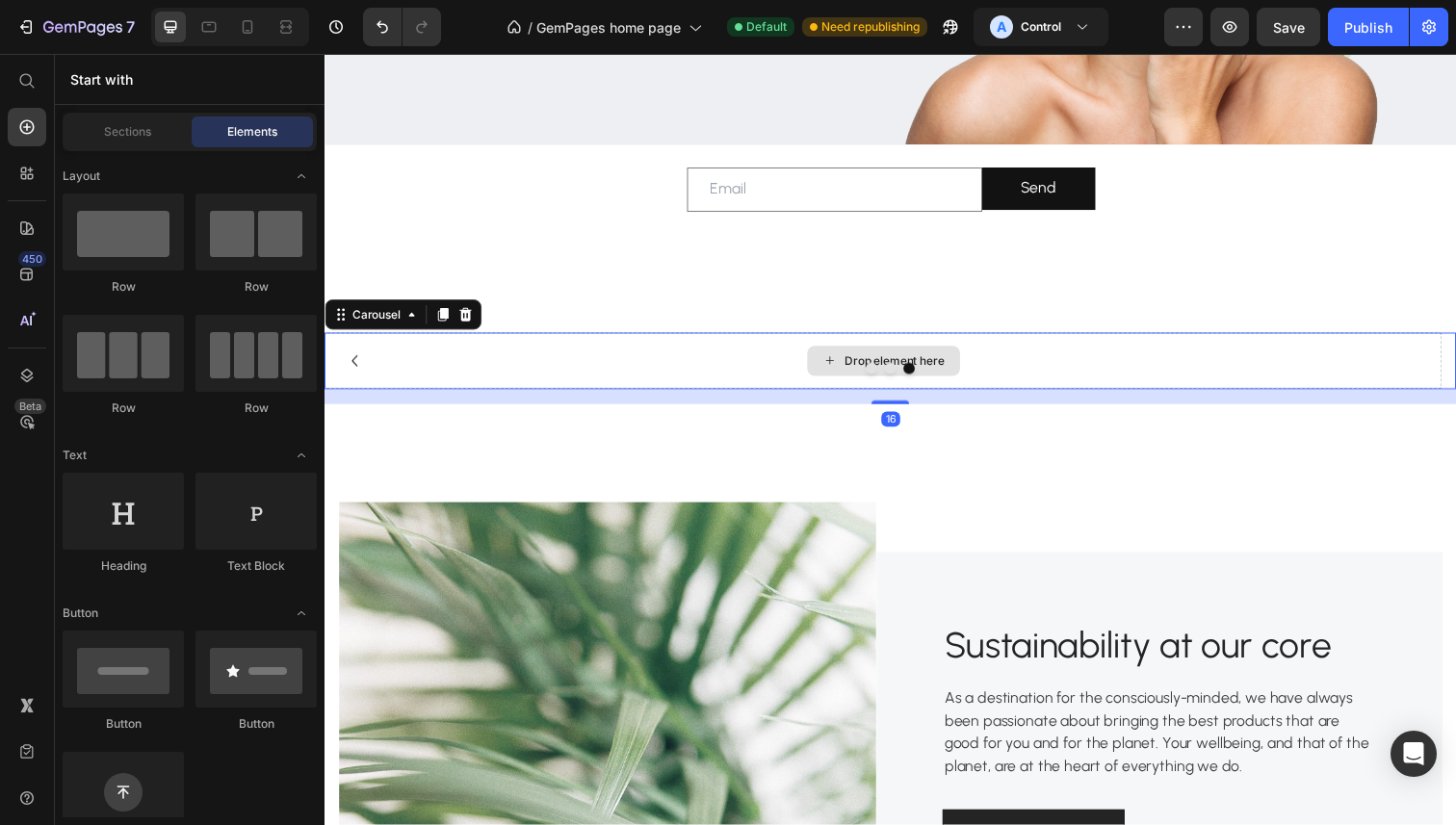 click on "Drop element here" at bounding box center [896, 368] 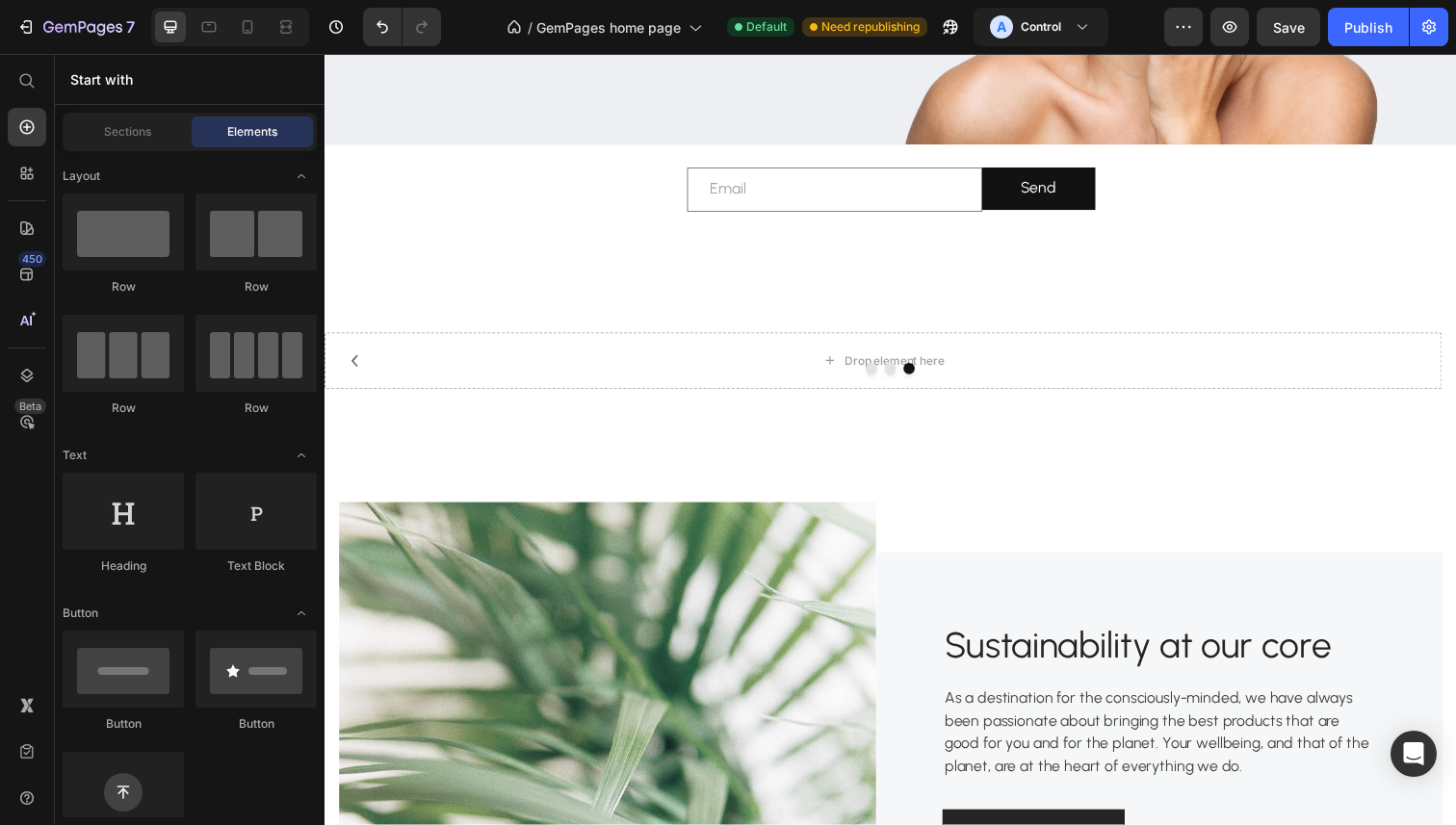 click on "Start with" at bounding box center (190, 79) 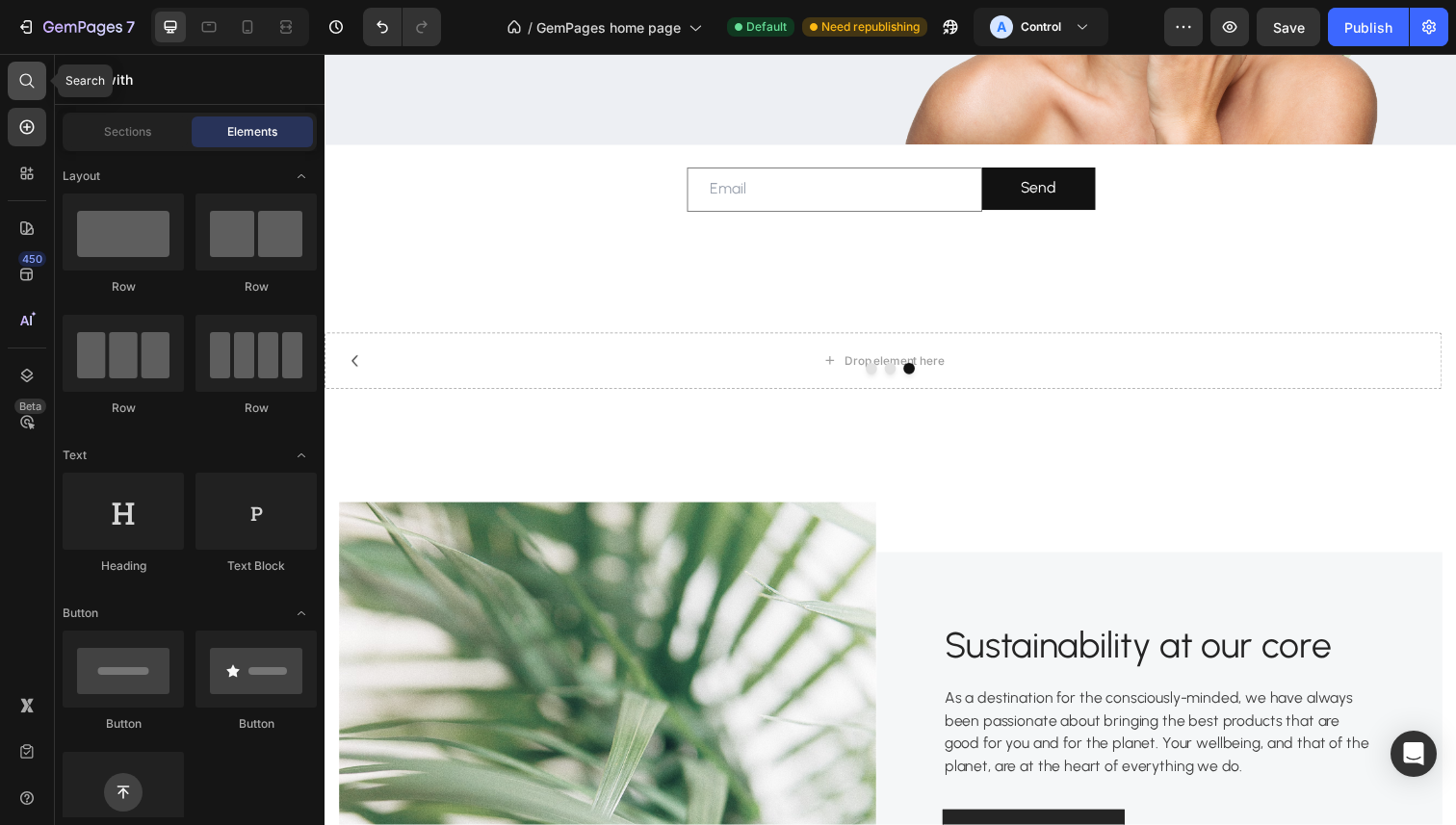 click 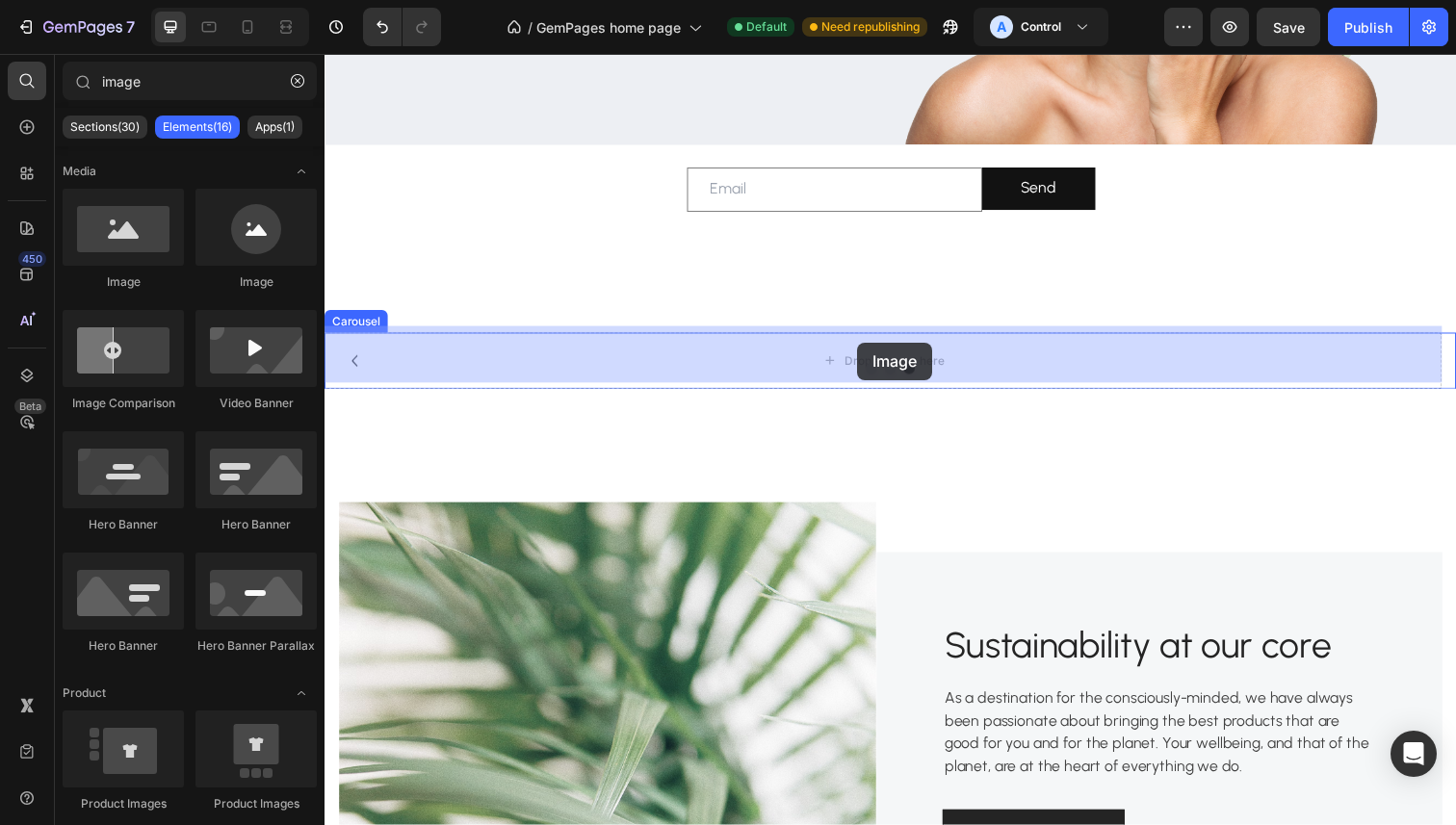drag, startPoint x: 456, startPoint y: 295, endPoint x: 869, endPoint y: 348, distance: 416.387 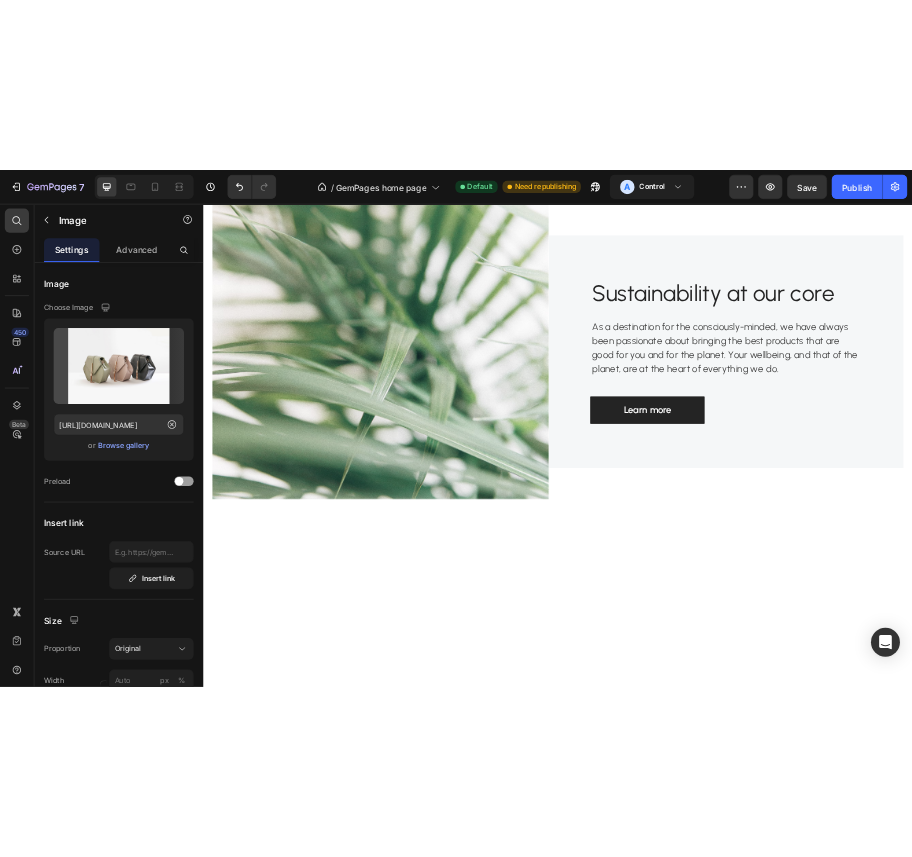 scroll, scrollTop: 978, scrollLeft: 0, axis: vertical 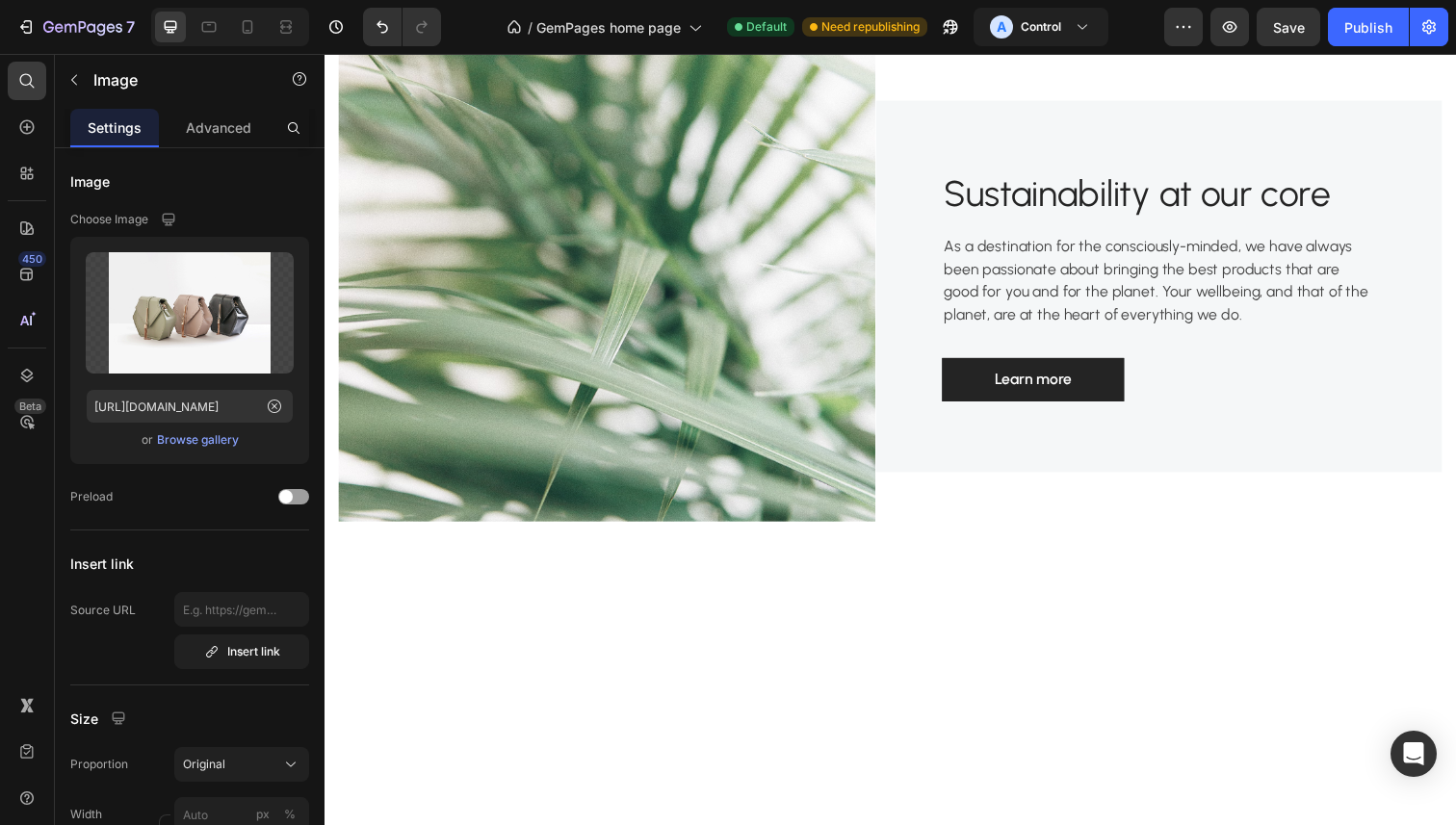 click 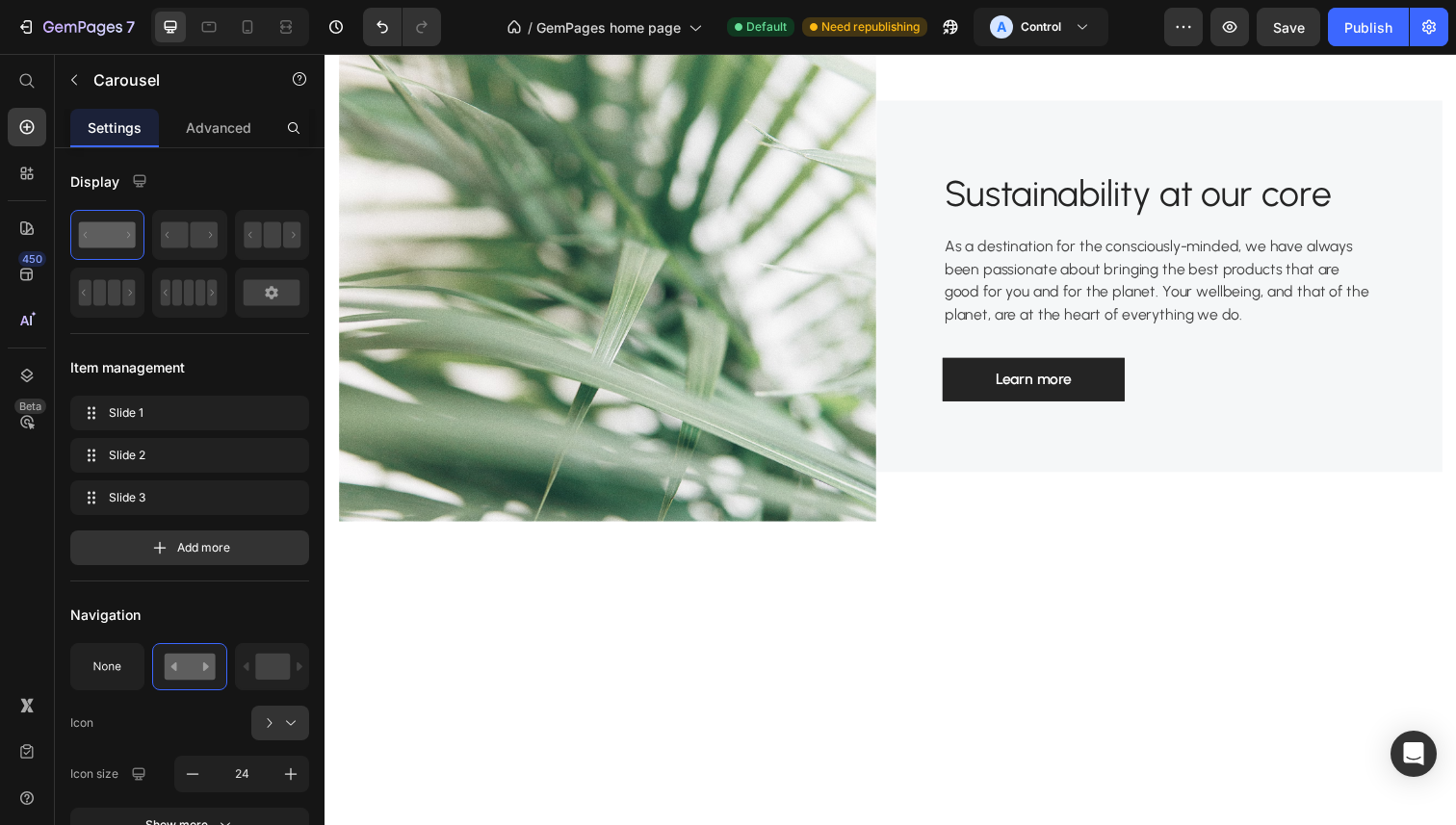 click 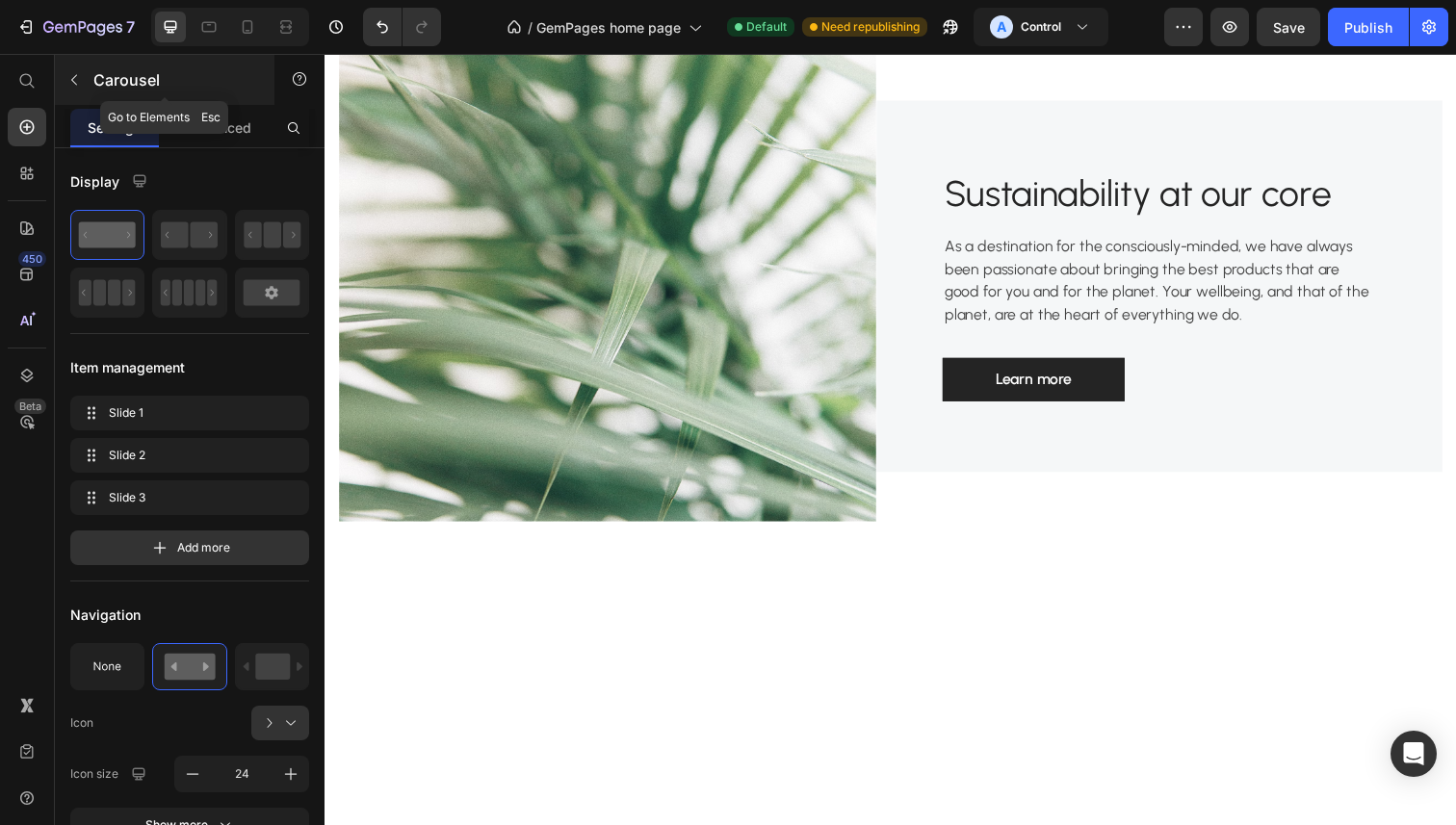 click on "Carousel" at bounding box center [175, 80] 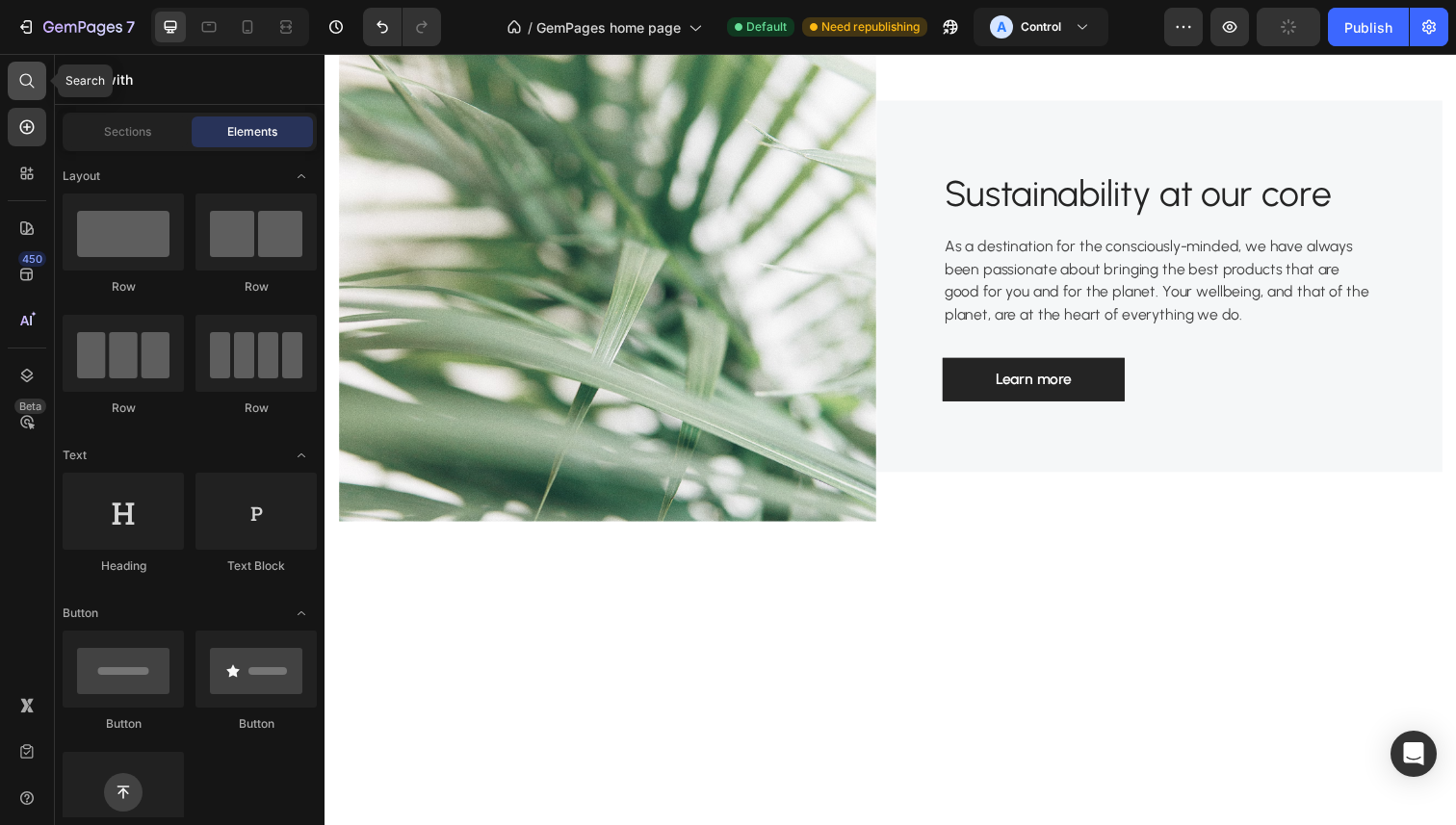 click 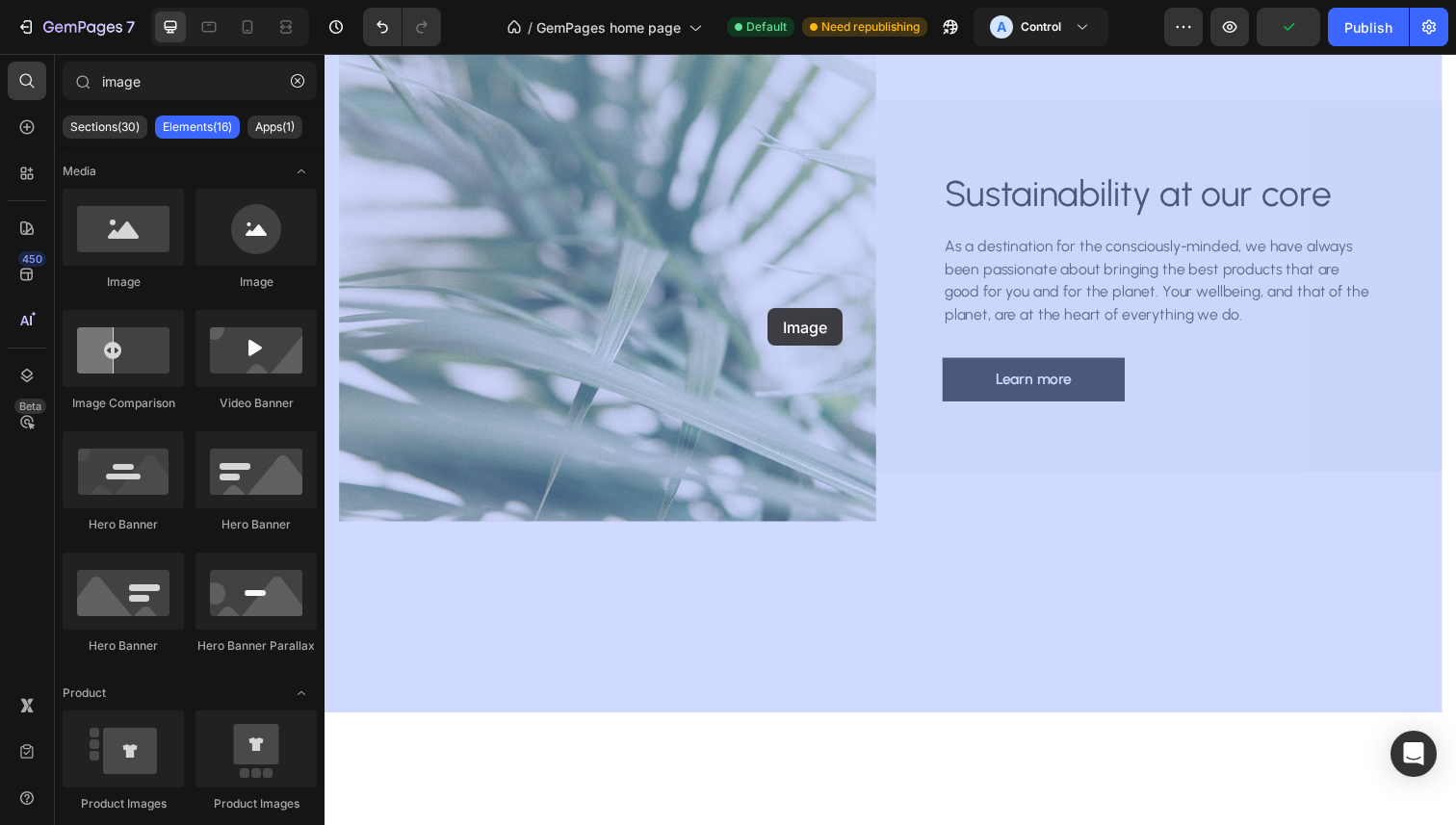 drag, startPoint x: 450, startPoint y: 270, endPoint x: 478, endPoint y: 296, distance: 38.209946 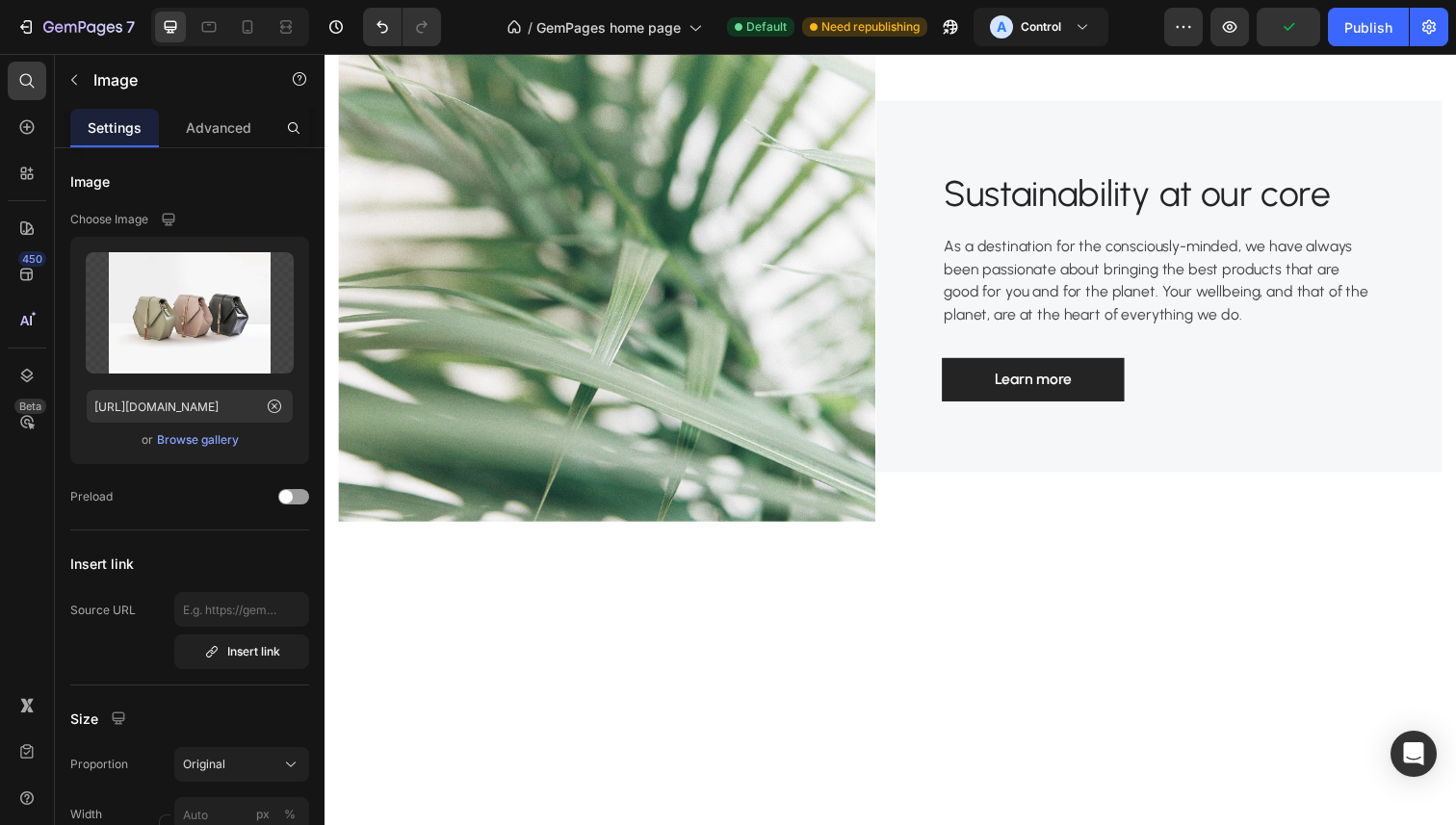 click at bounding box center (902, -86) 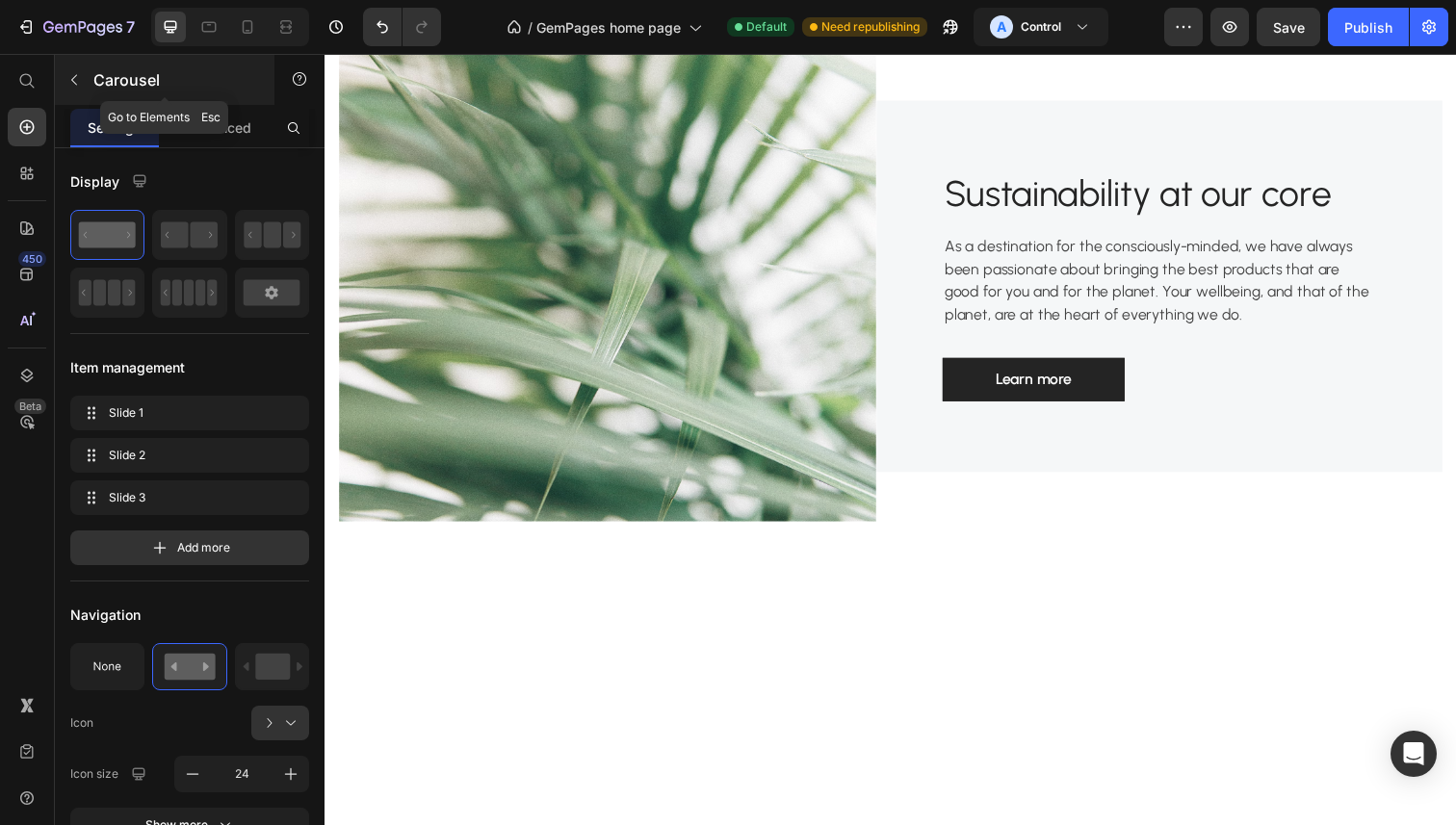 click 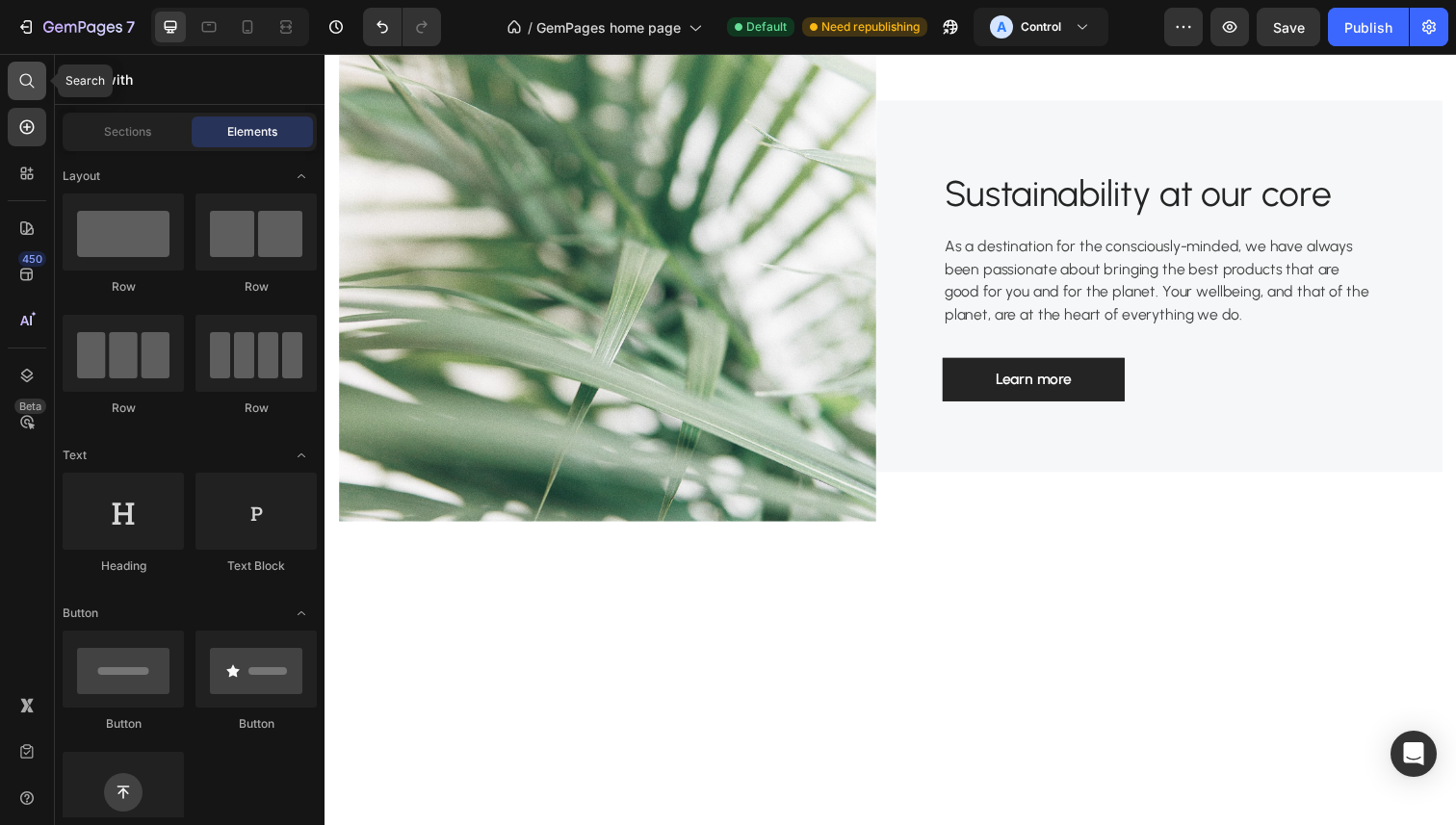 click 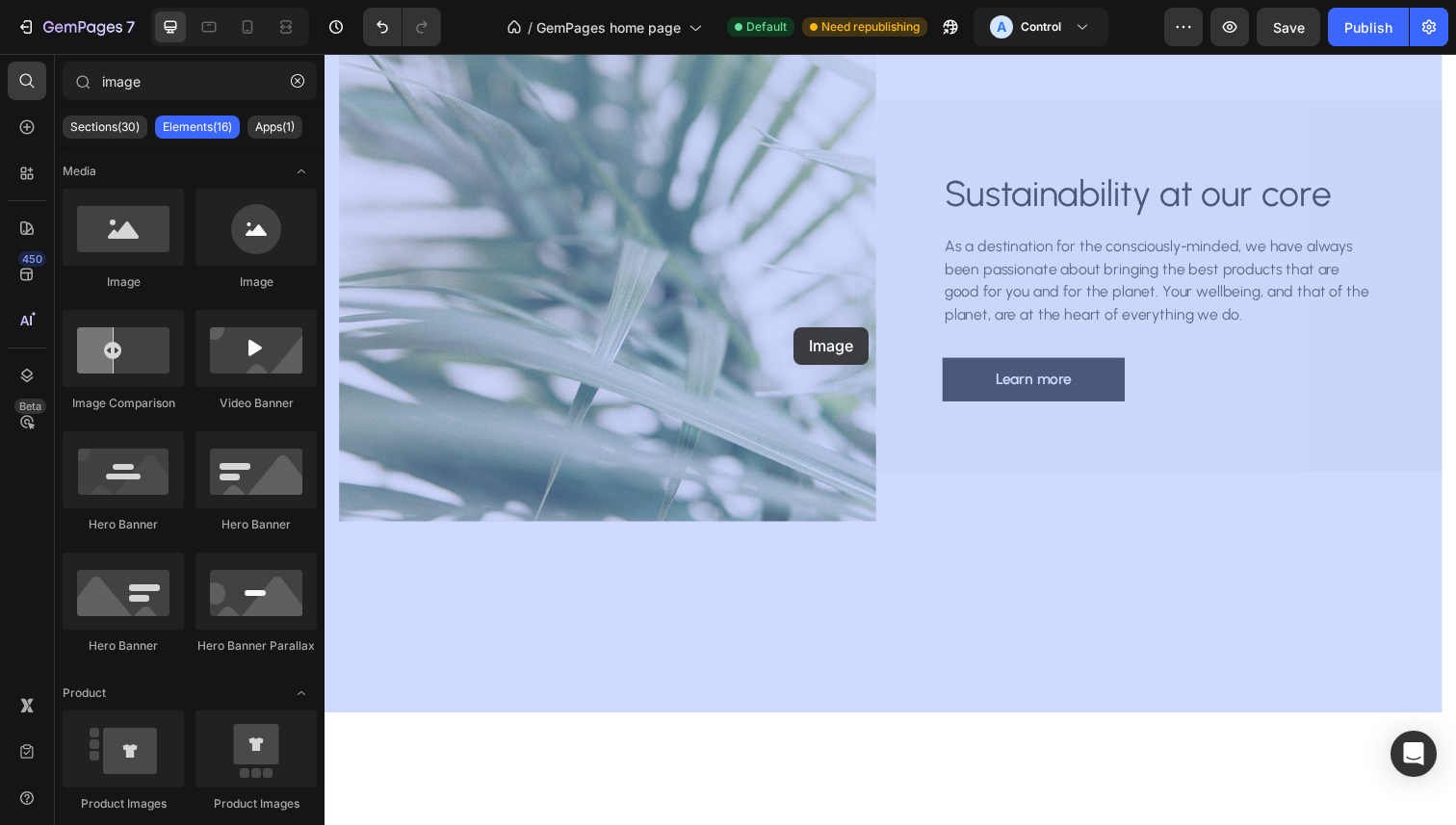 drag, startPoint x: 424, startPoint y: 271, endPoint x: 803, endPoint y: 333, distance: 384.03776 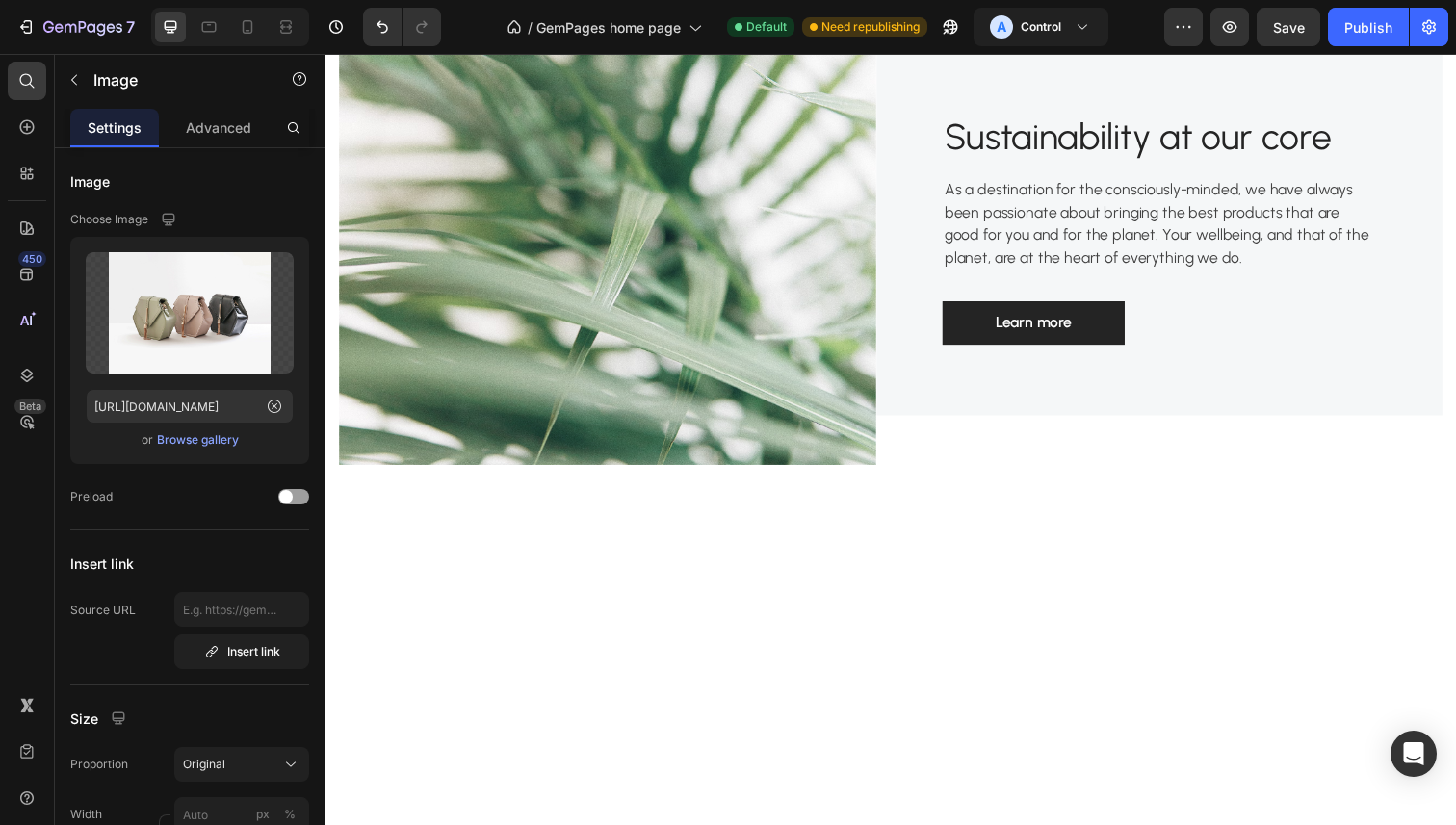 click at bounding box center [895, -122] 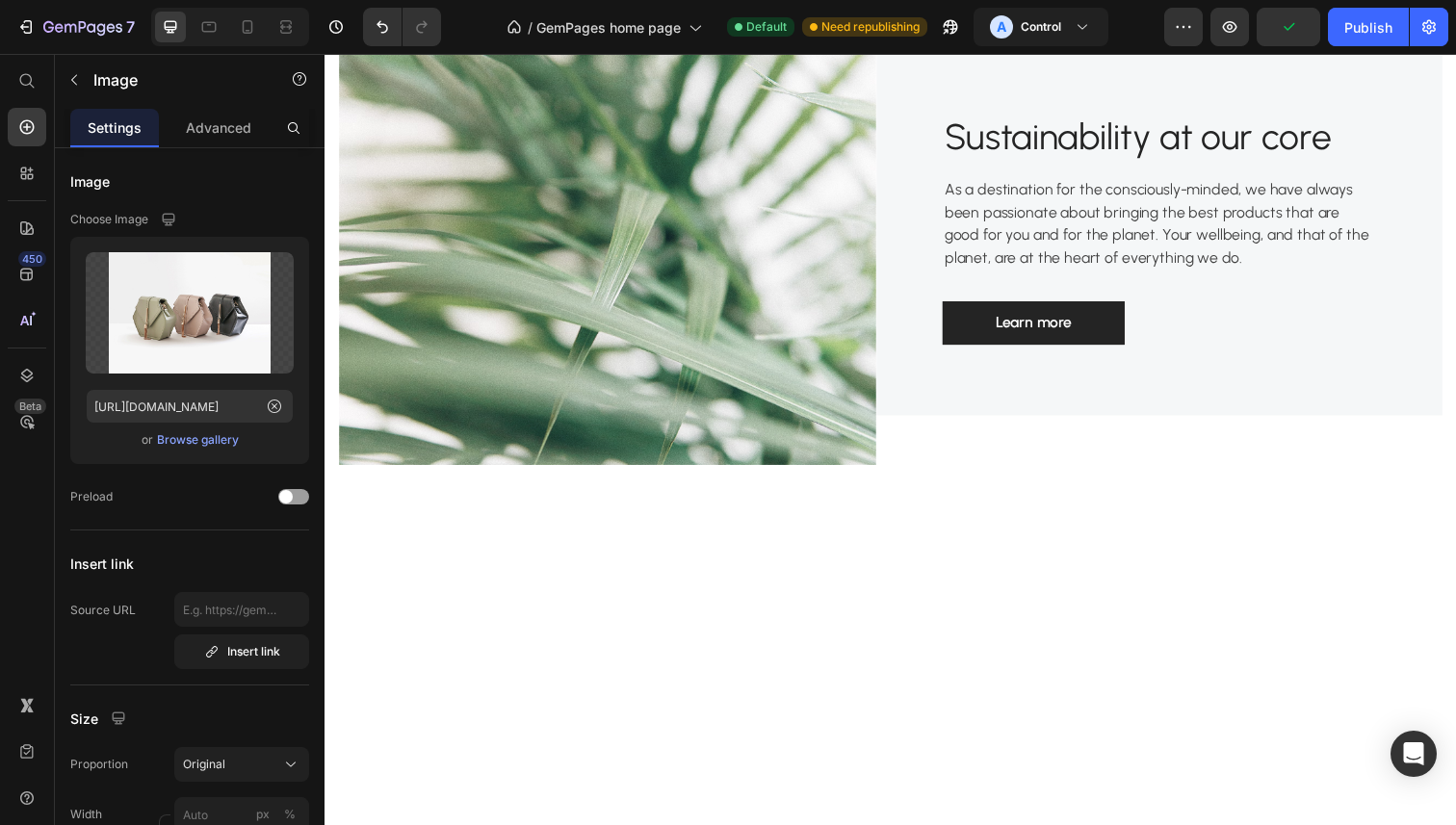 click at bounding box center [883, -143] 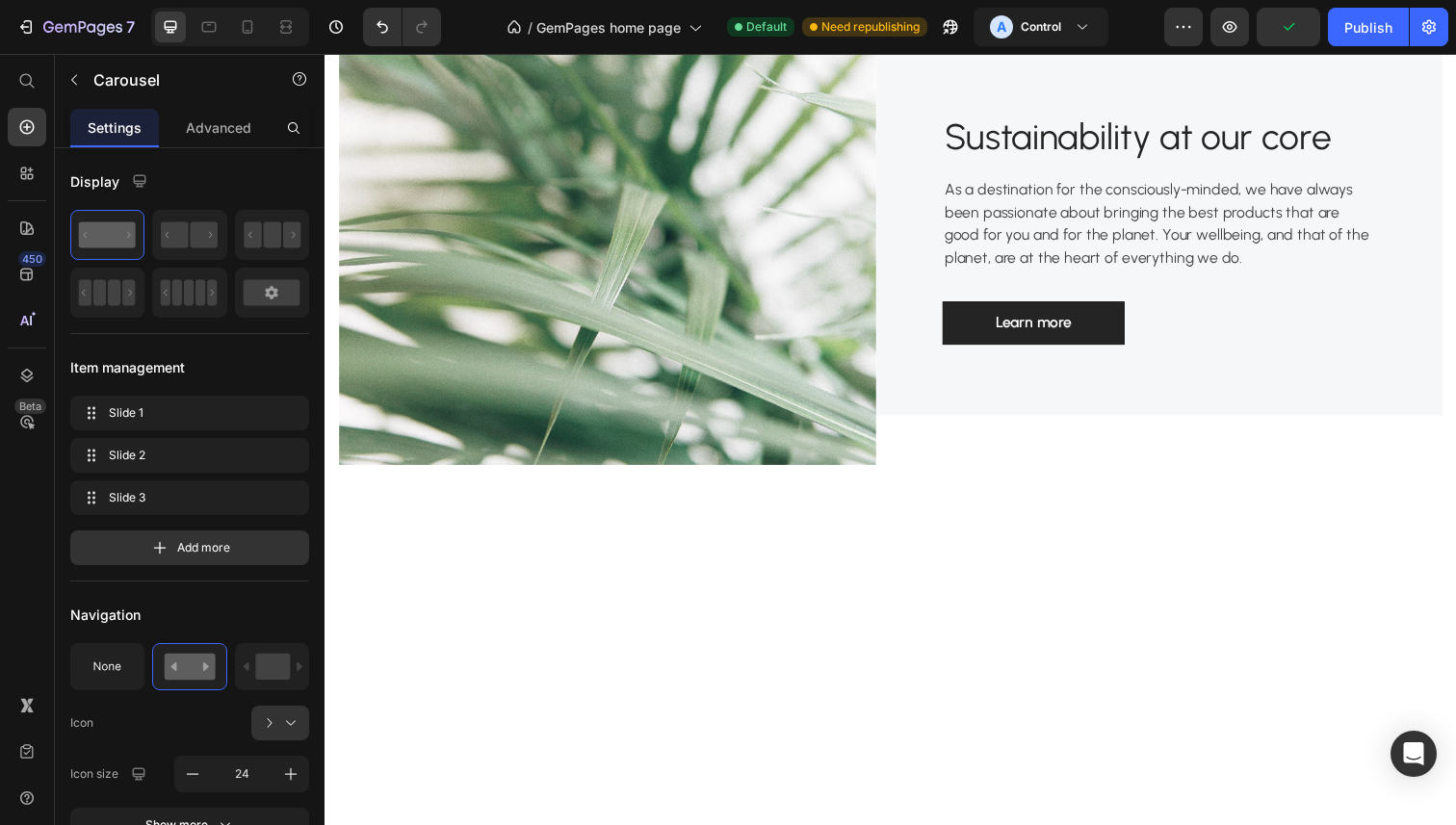 click at bounding box center (895, -122) 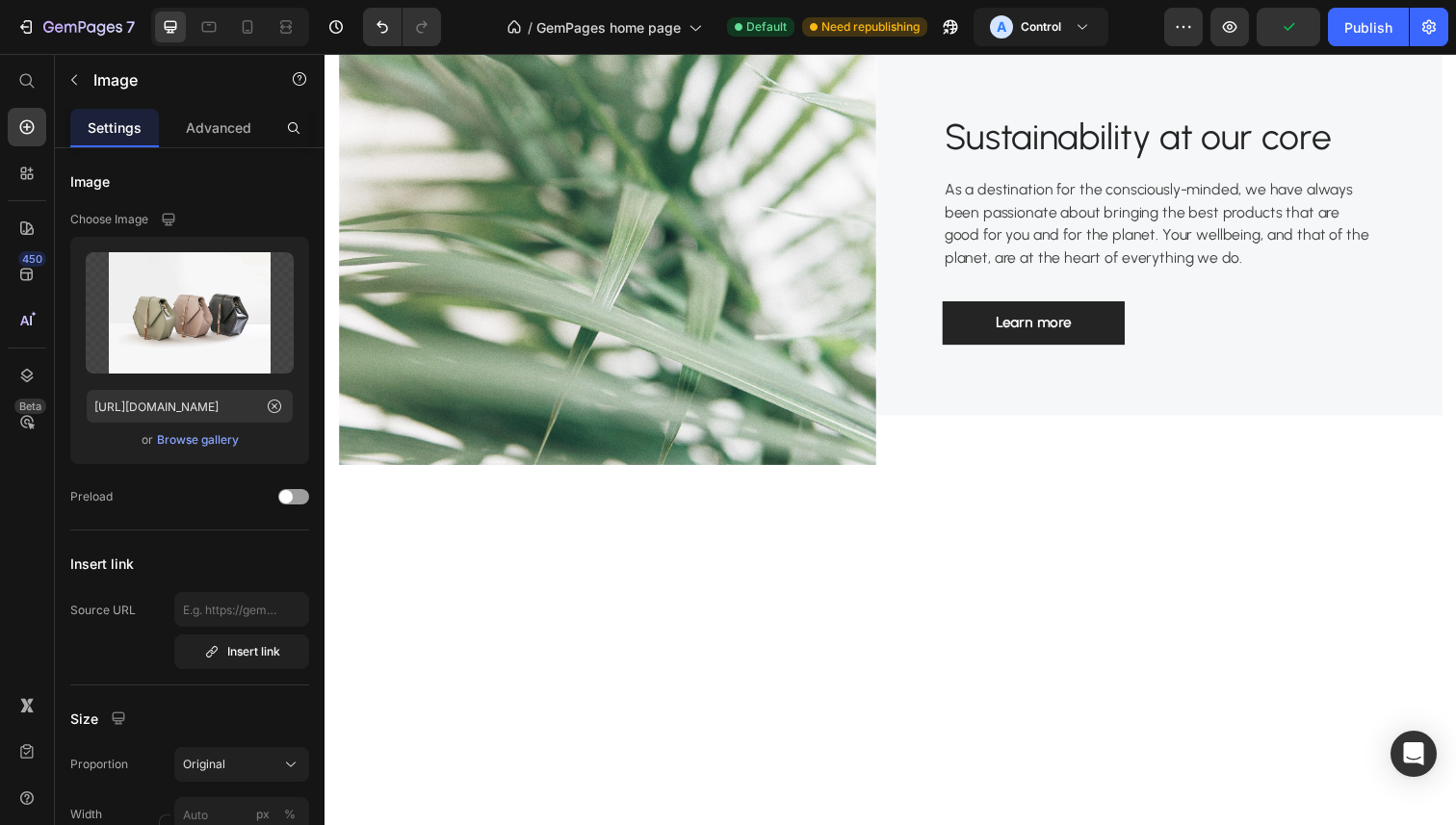 click at bounding box center [922, -143] 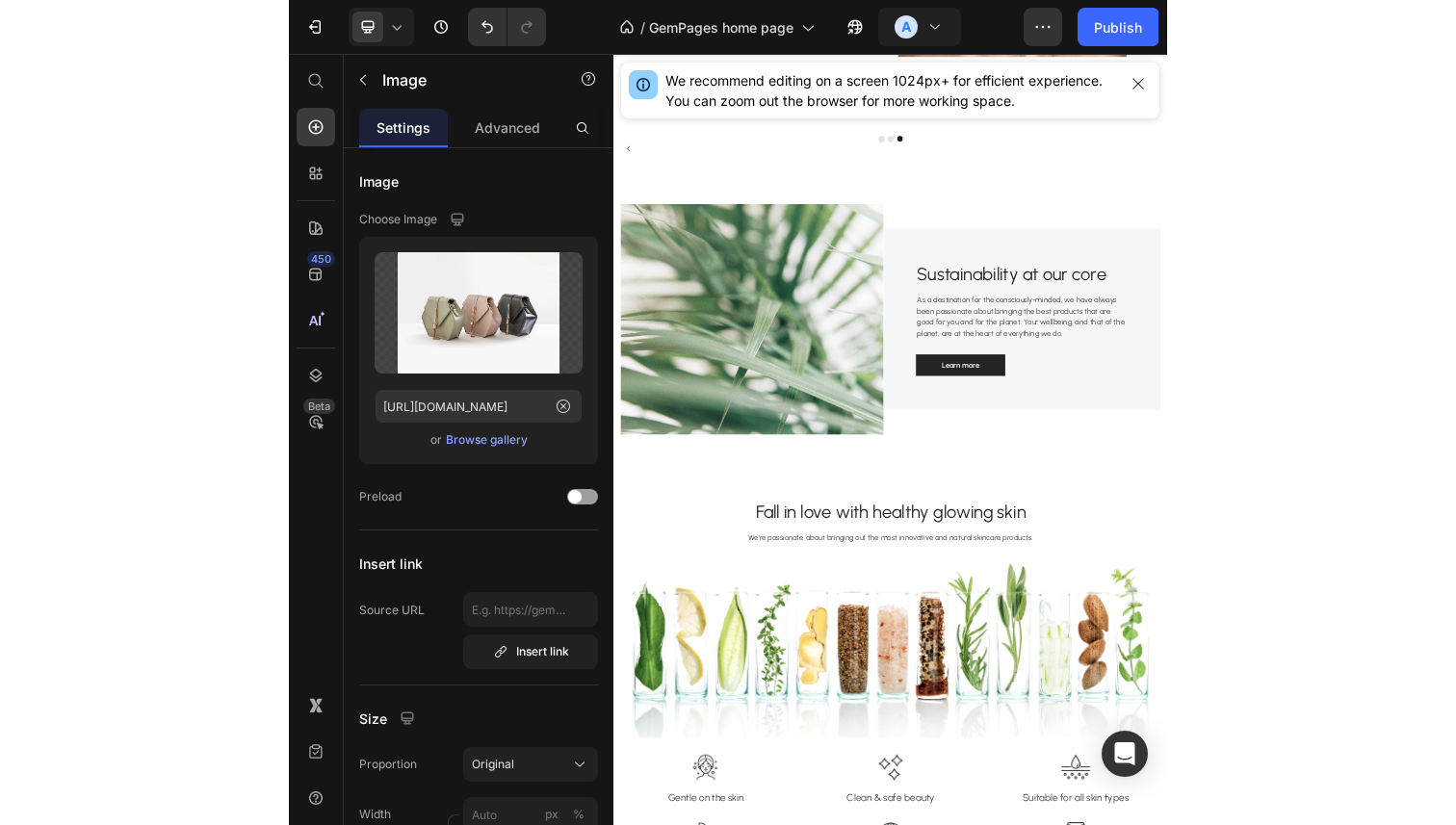 scroll, scrollTop: 518, scrollLeft: 0, axis: vertical 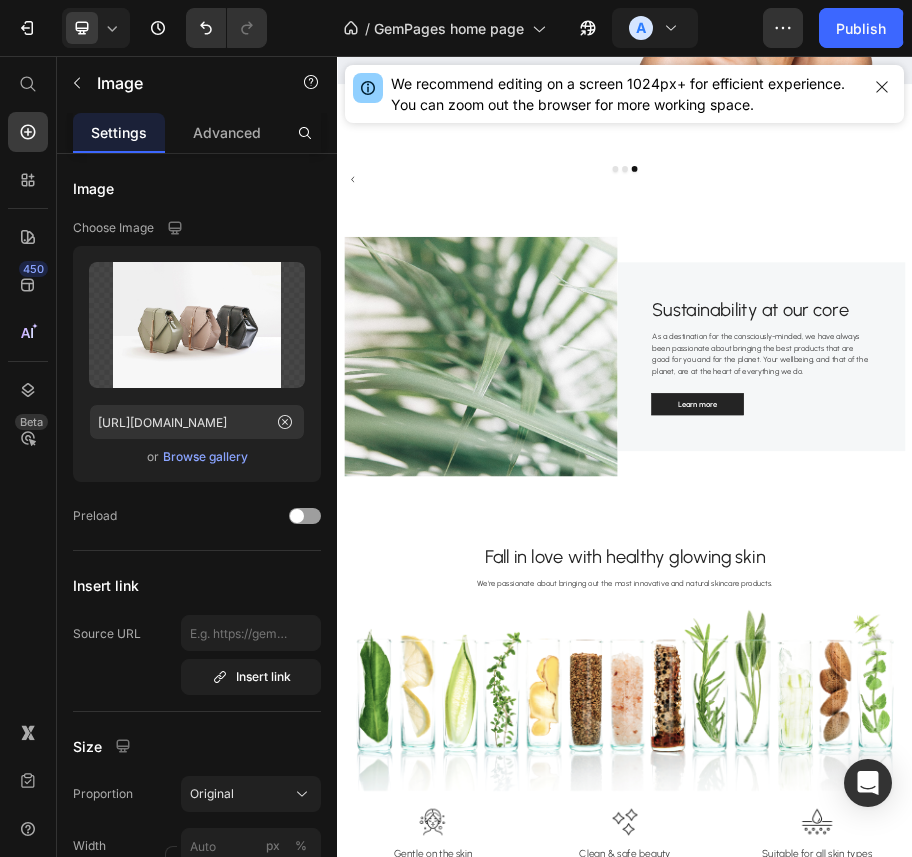 drag, startPoint x: 991, startPoint y: 580, endPoint x: 487, endPoint y: 571, distance: 504.08035 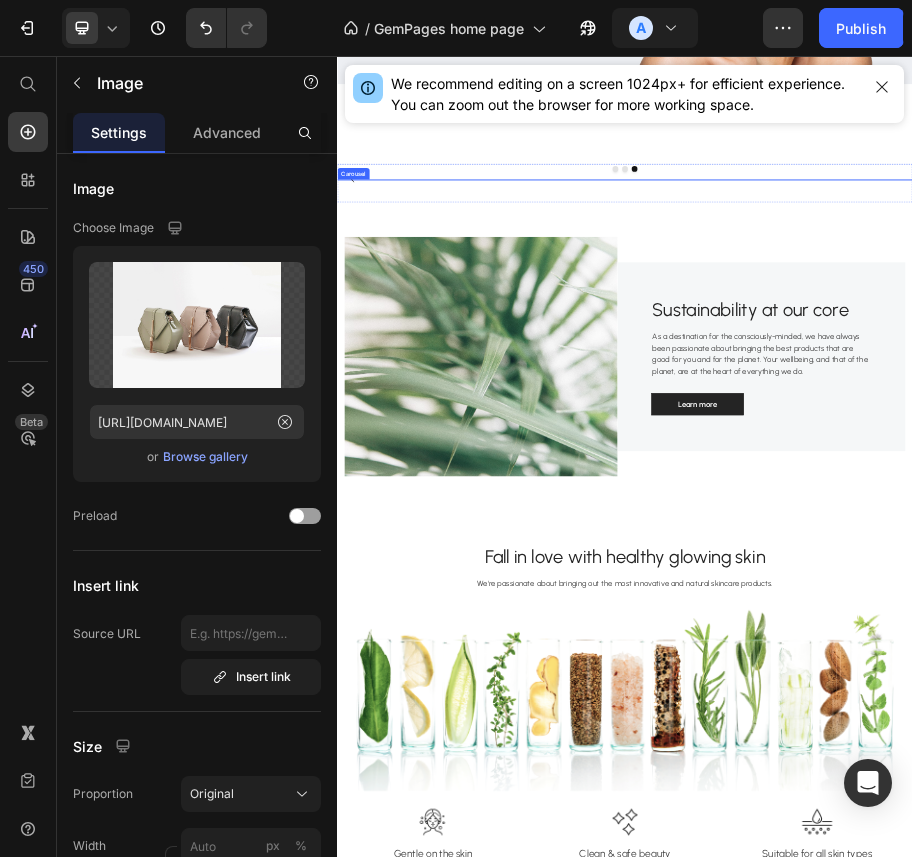 click at bounding box center [937, 291] 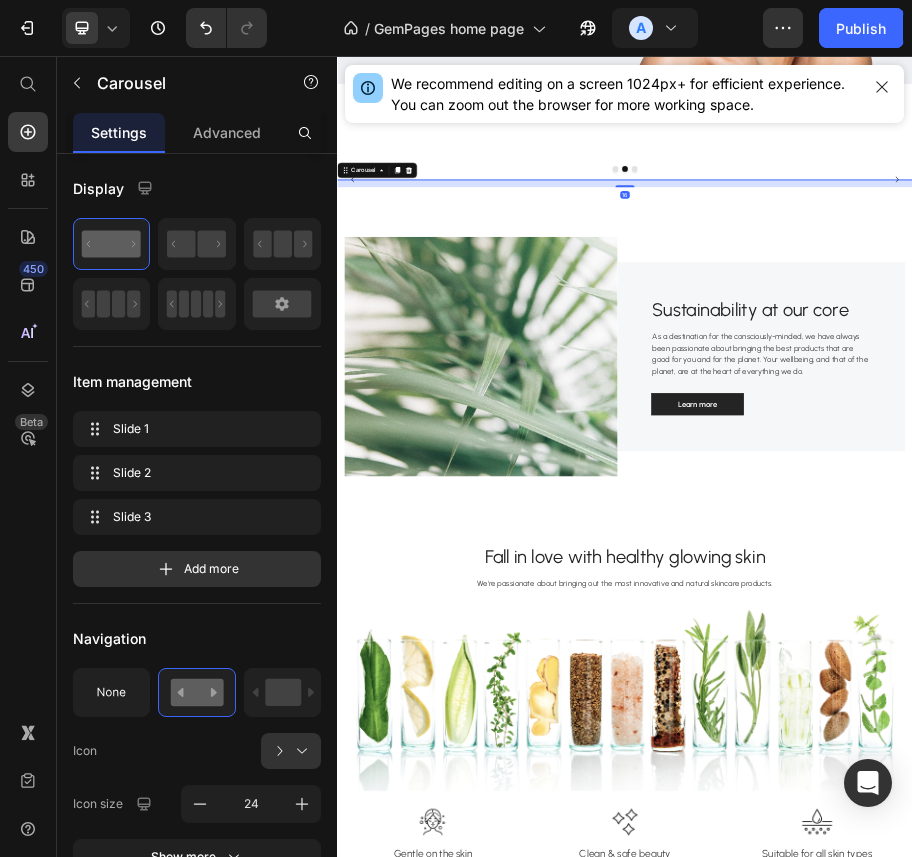 click at bounding box center [937, 291] 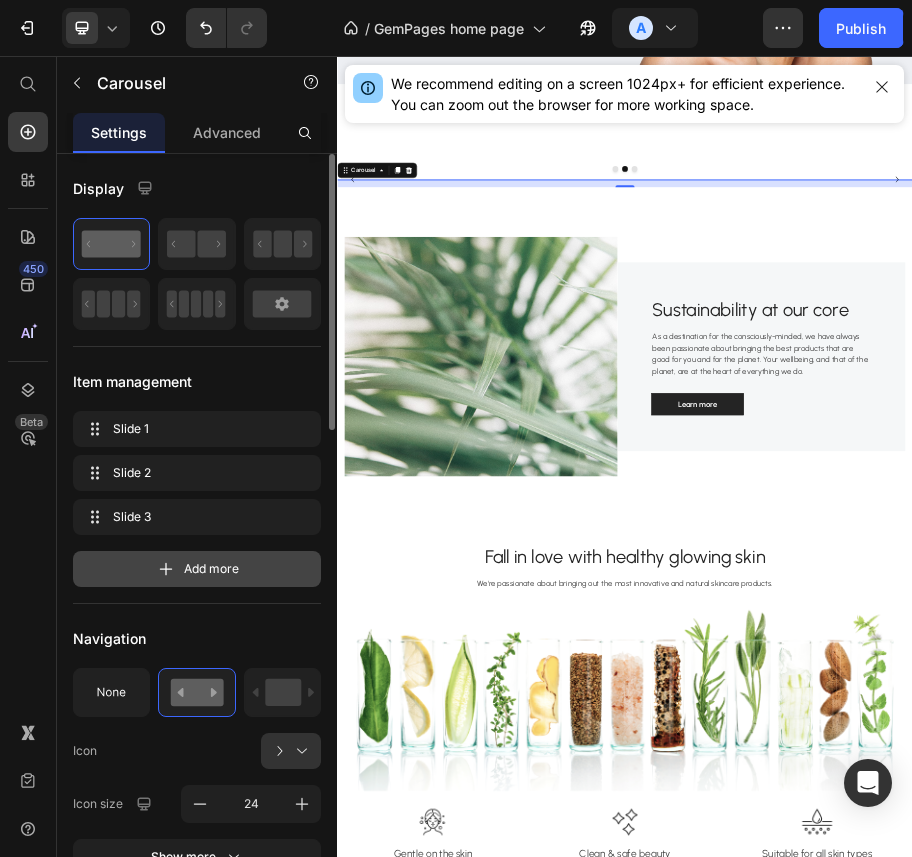 click on "Add more" at bounding box center (197, 569) 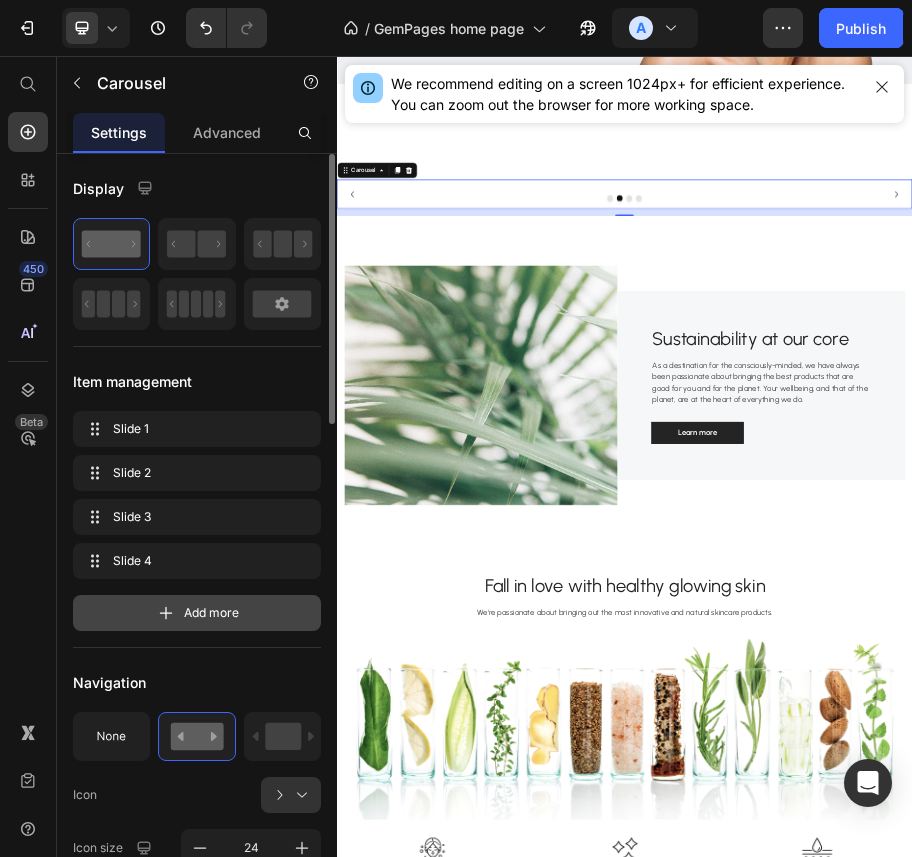 click on "Add more" at bounding box center [197, 613] 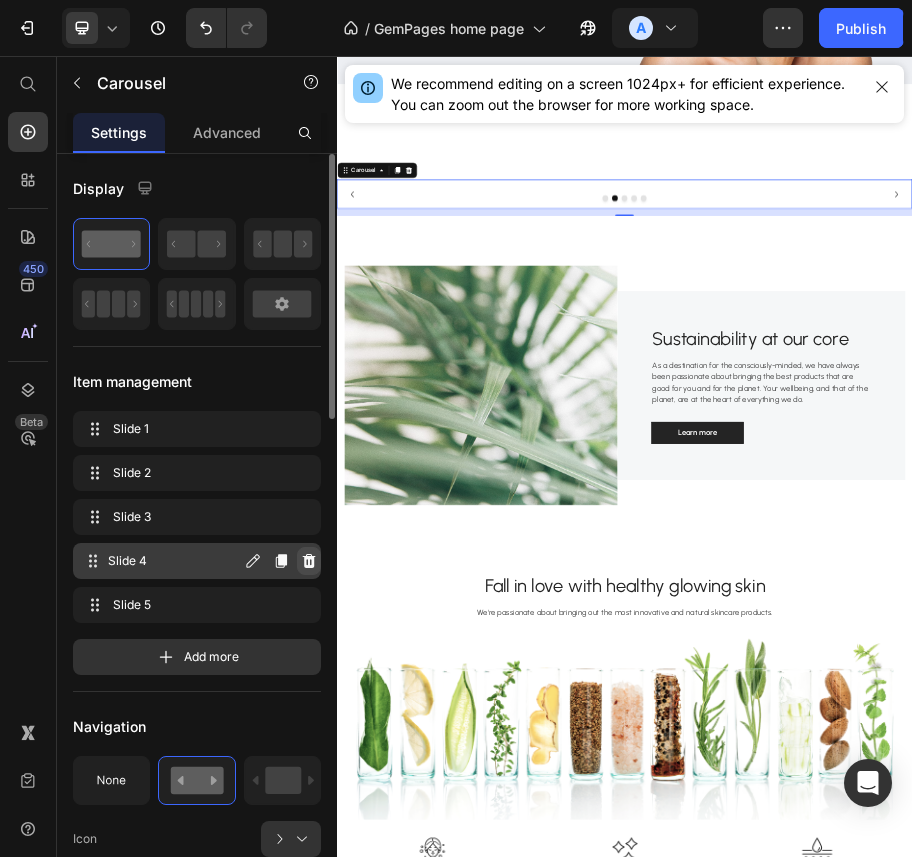 click 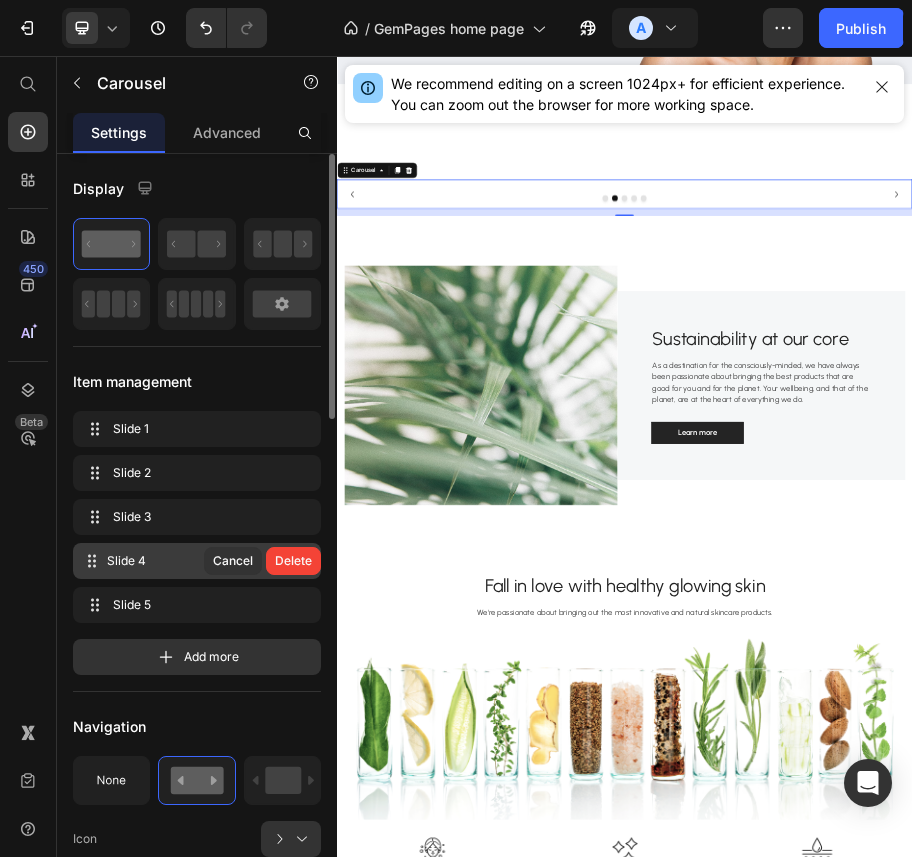 click on "Delete" at bounding box center (293, 561) 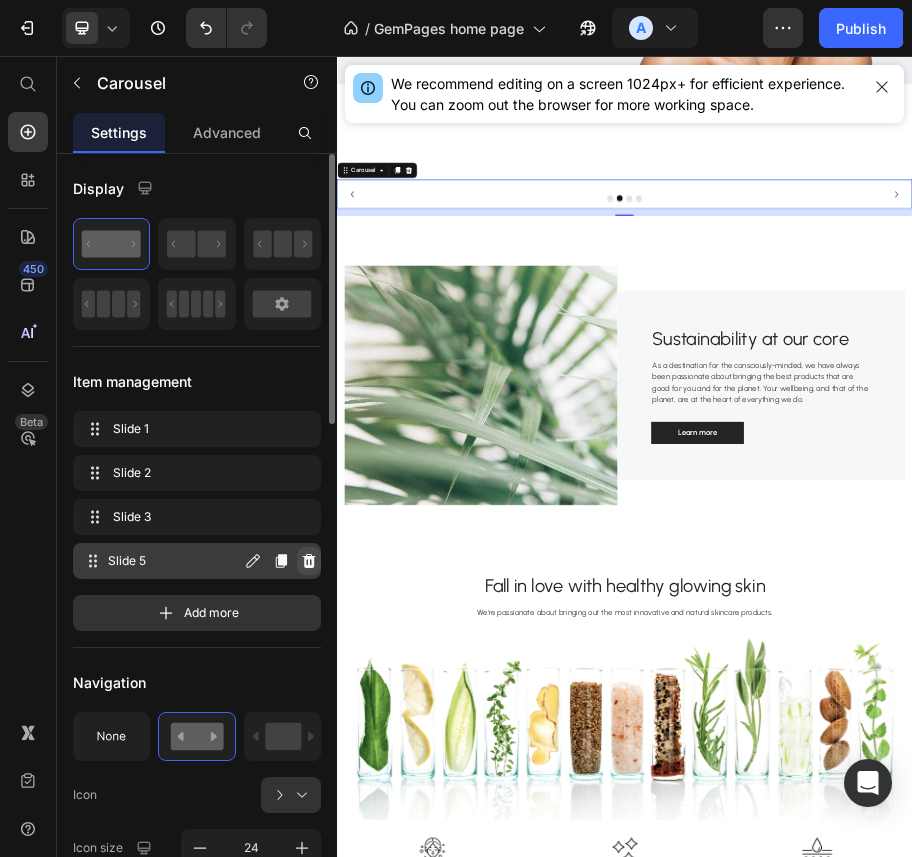 click 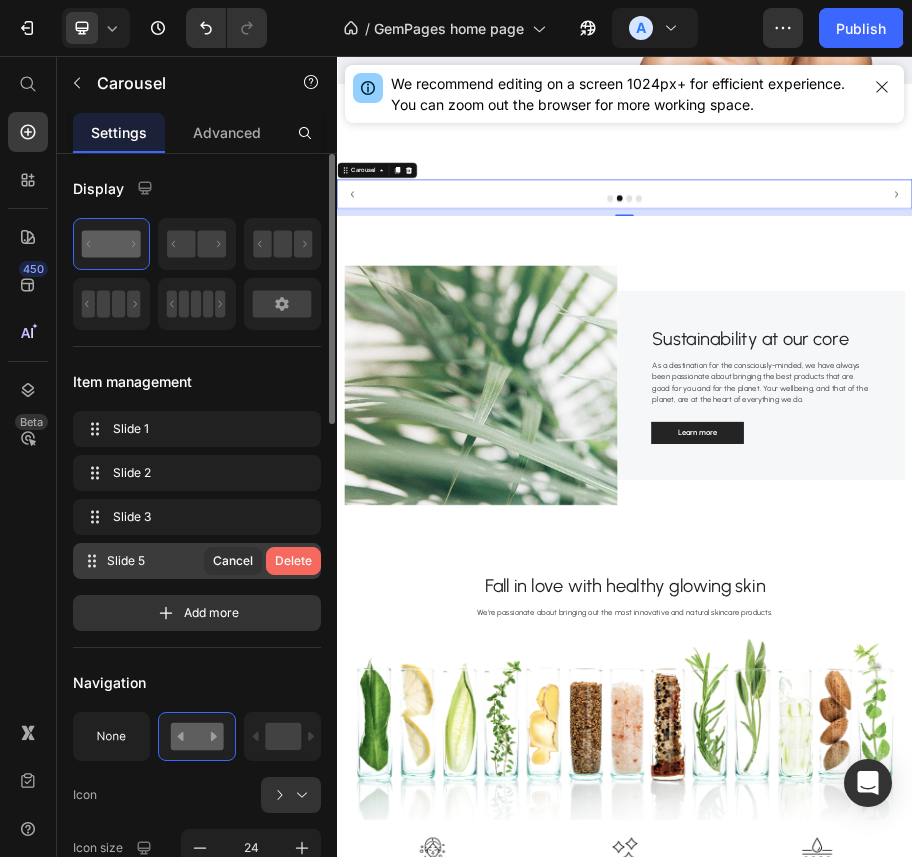 click on "Delete" at bounding box center (293, 561) 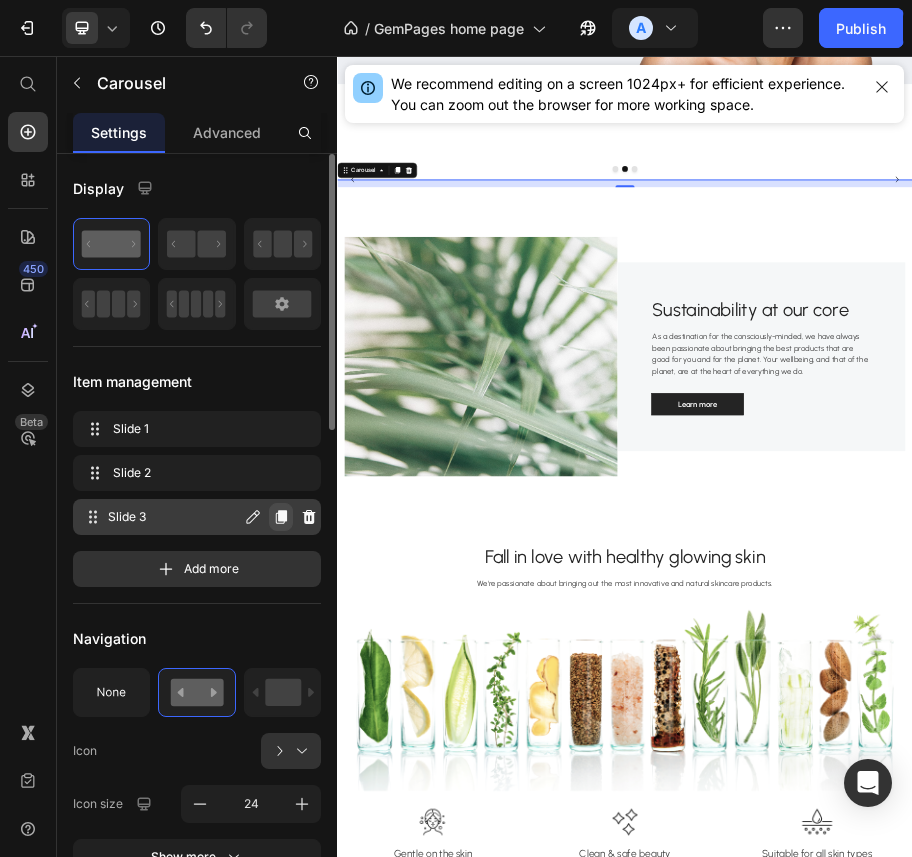 click 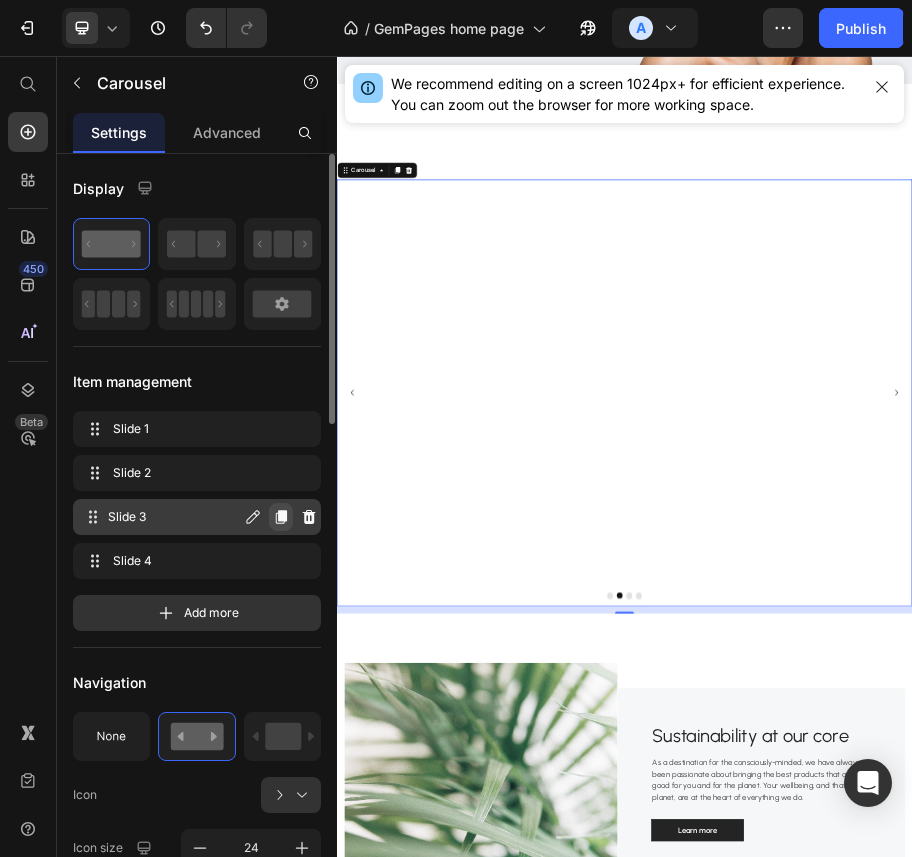 click 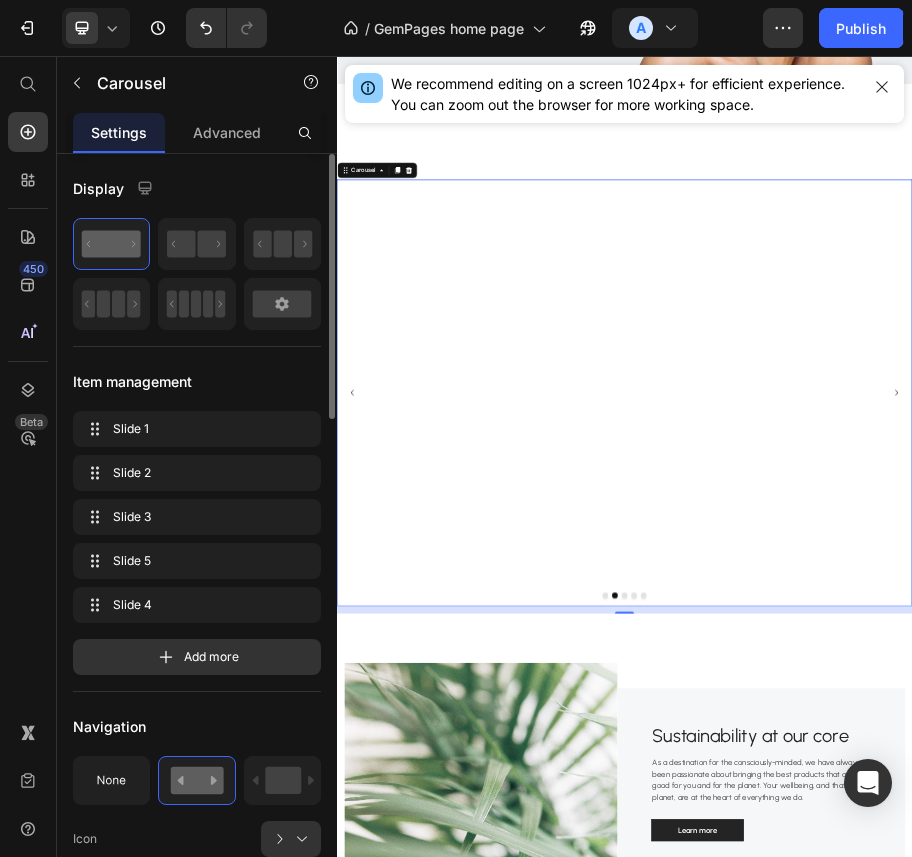 click at bounding box center (957, 1180) 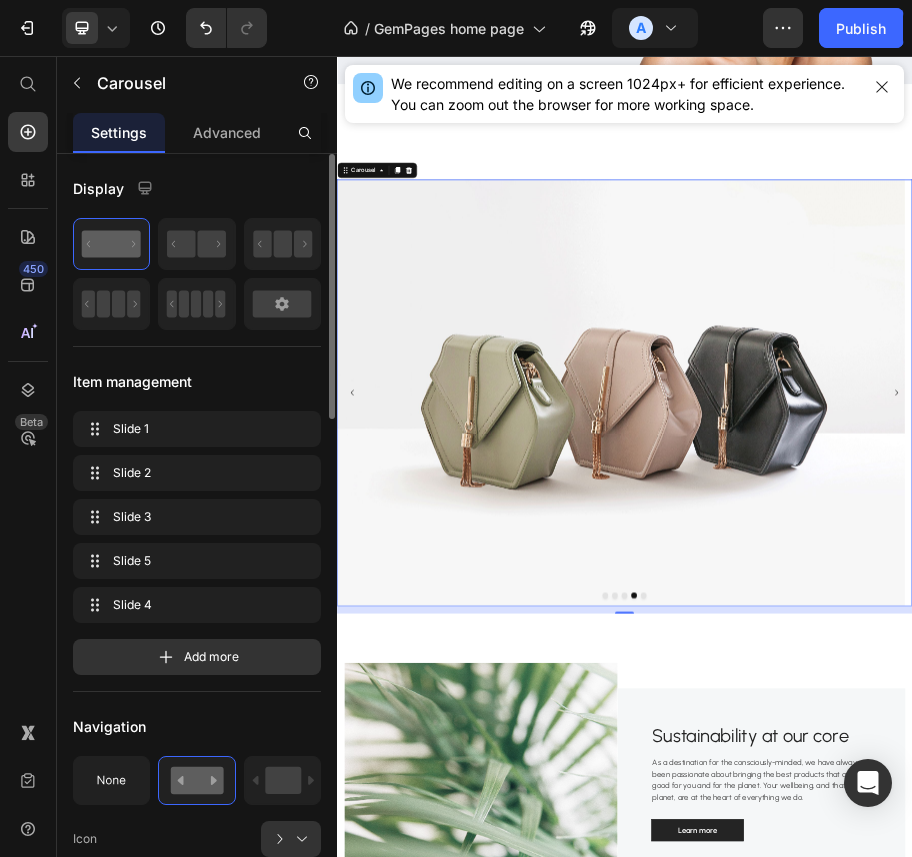 click at bounding box center (977, 1180) 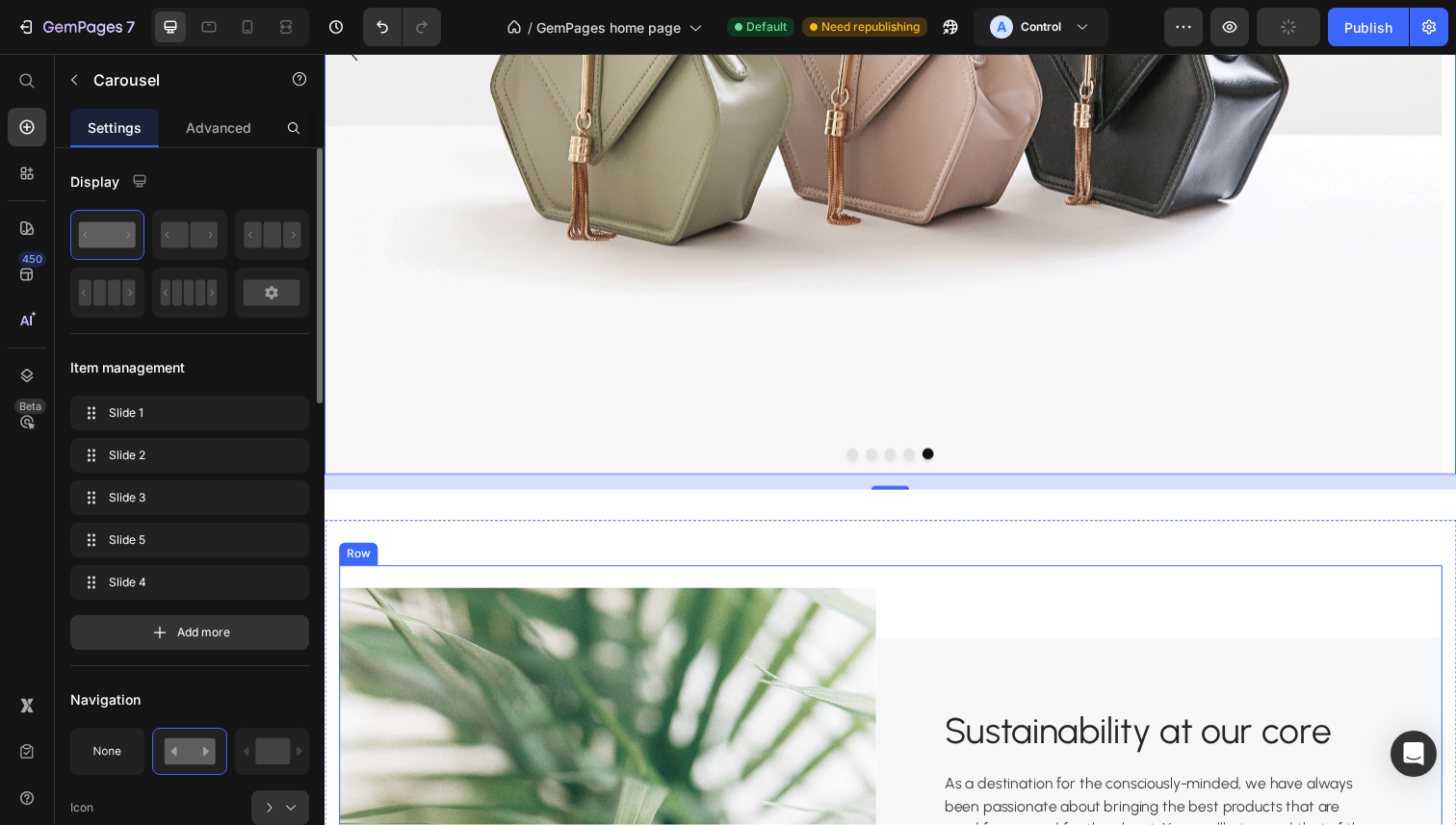 scroll, scrollTop: 1190, scrollLeft: 0, axis: vertical 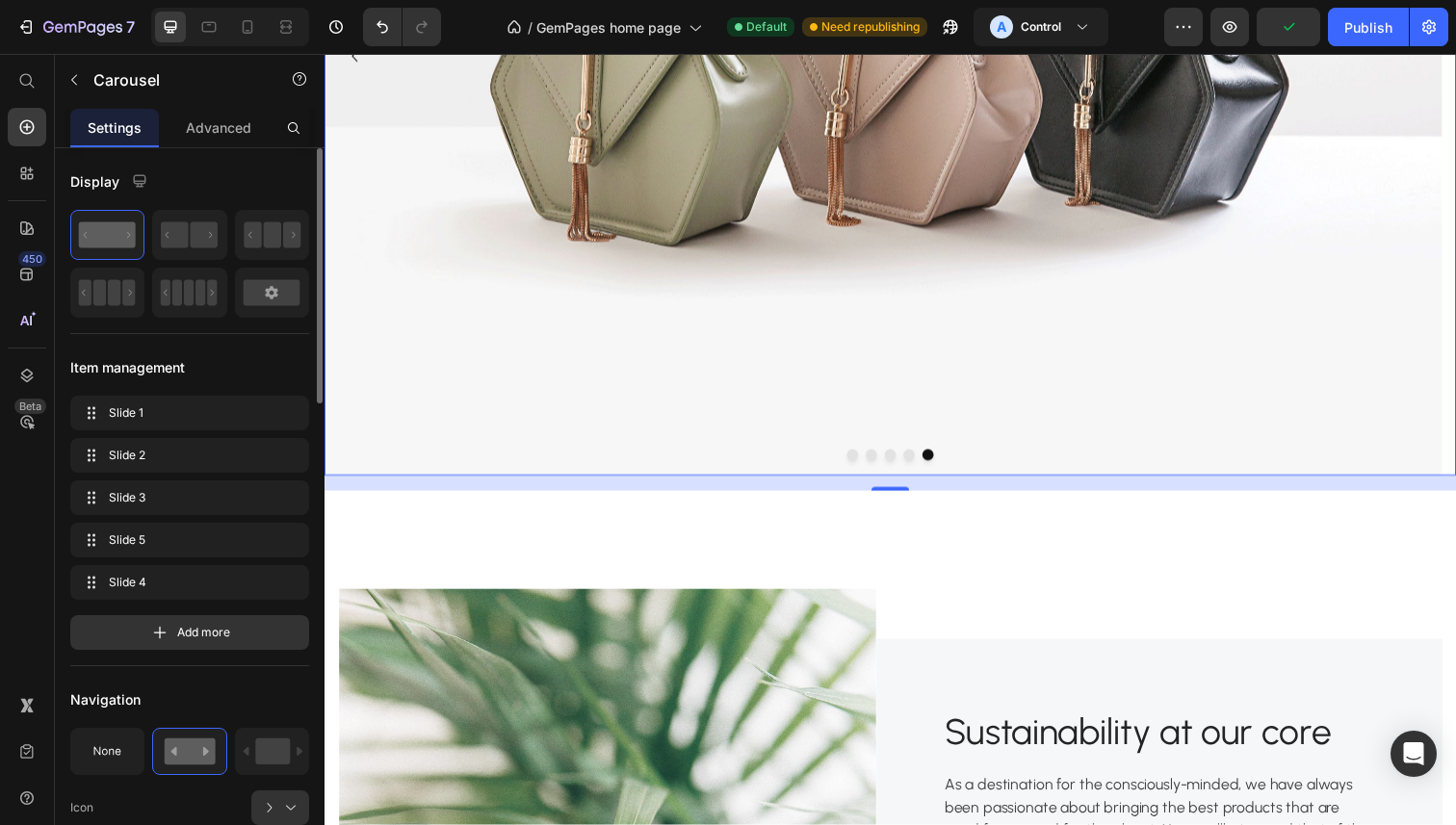 click at bounding box center (922, 464) 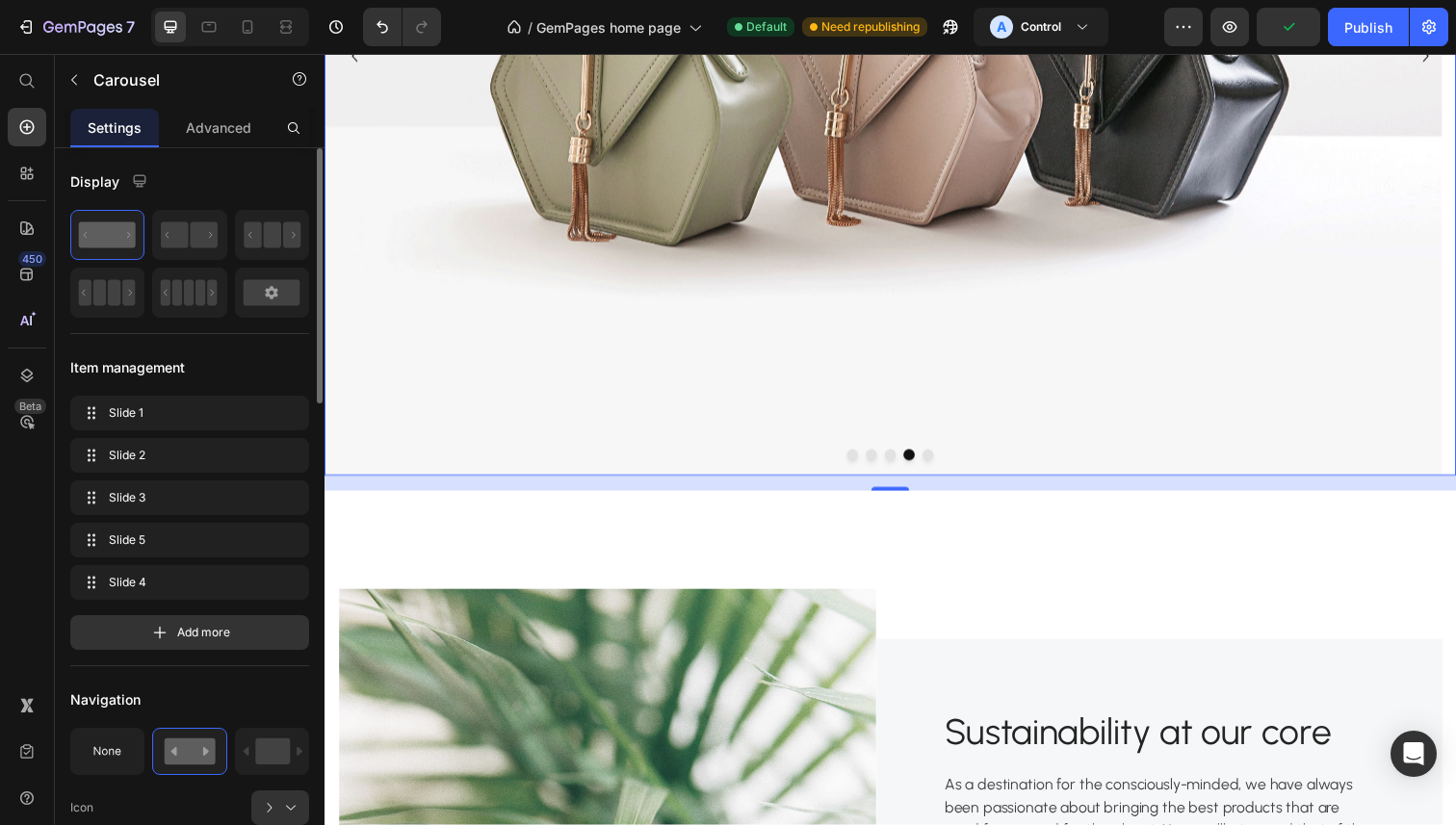 click at bounding box center [902, 464] 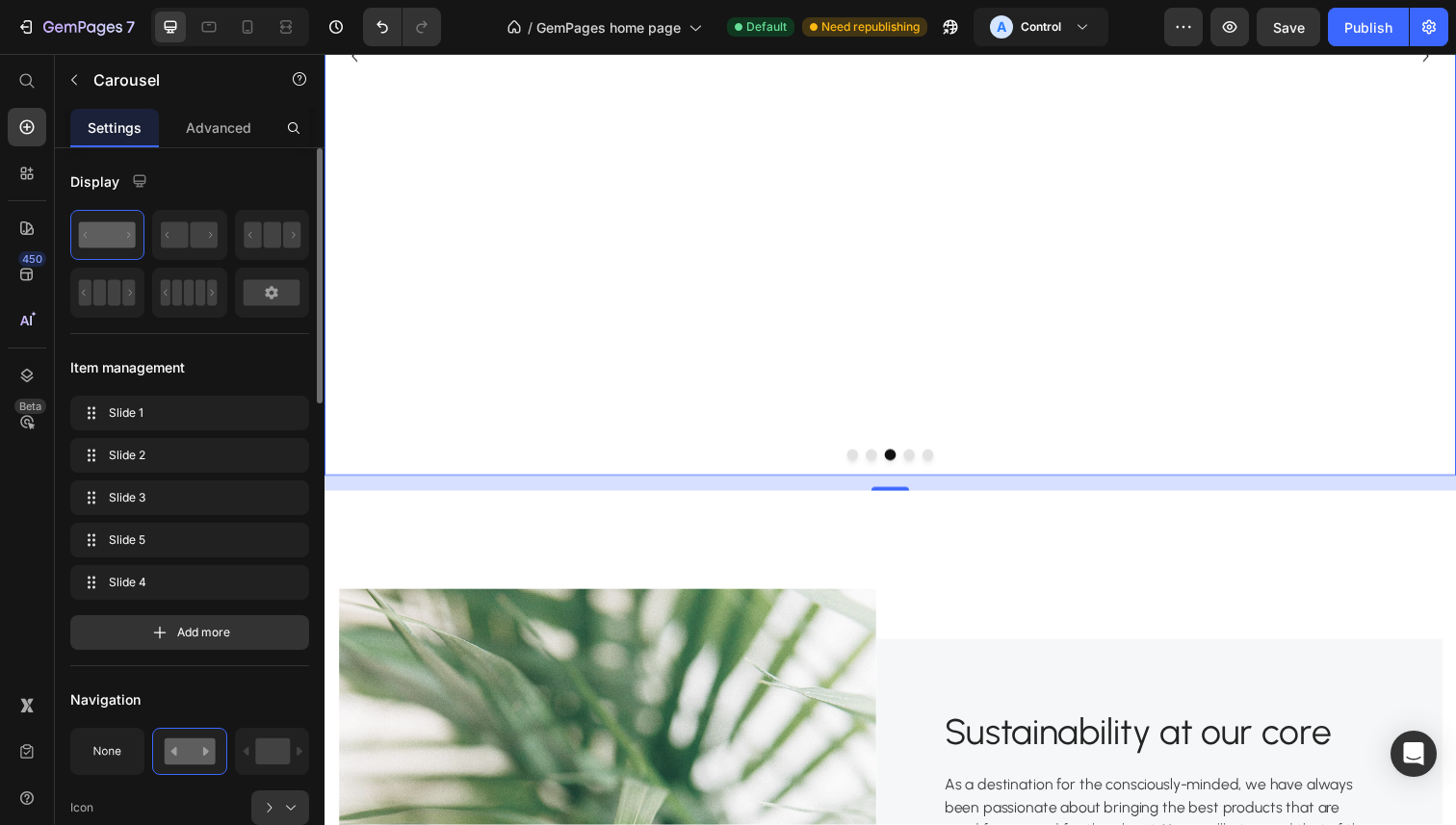 click at bounding box center (864, 464) 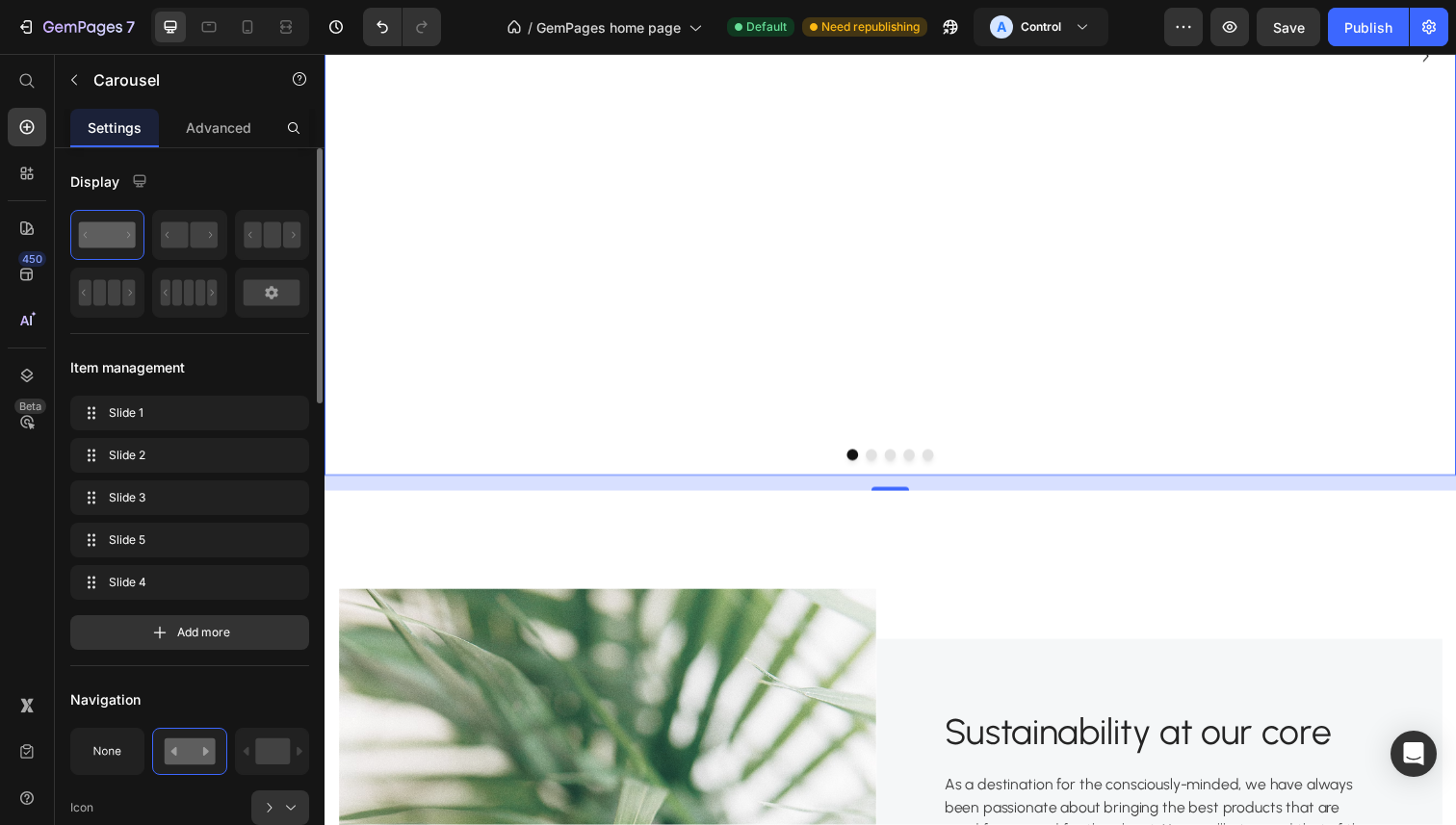 click at bounding box center (941, 464) 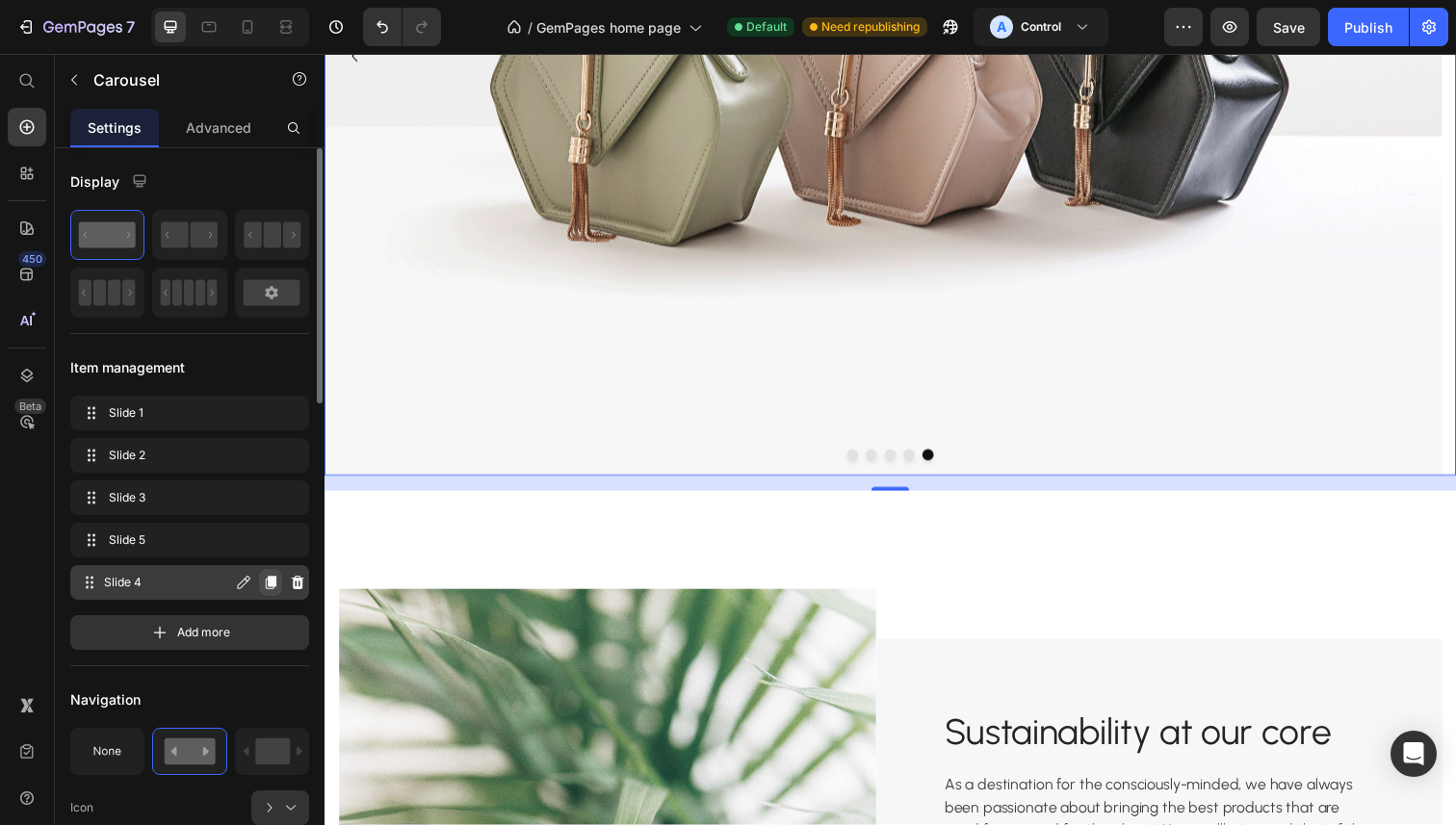 click 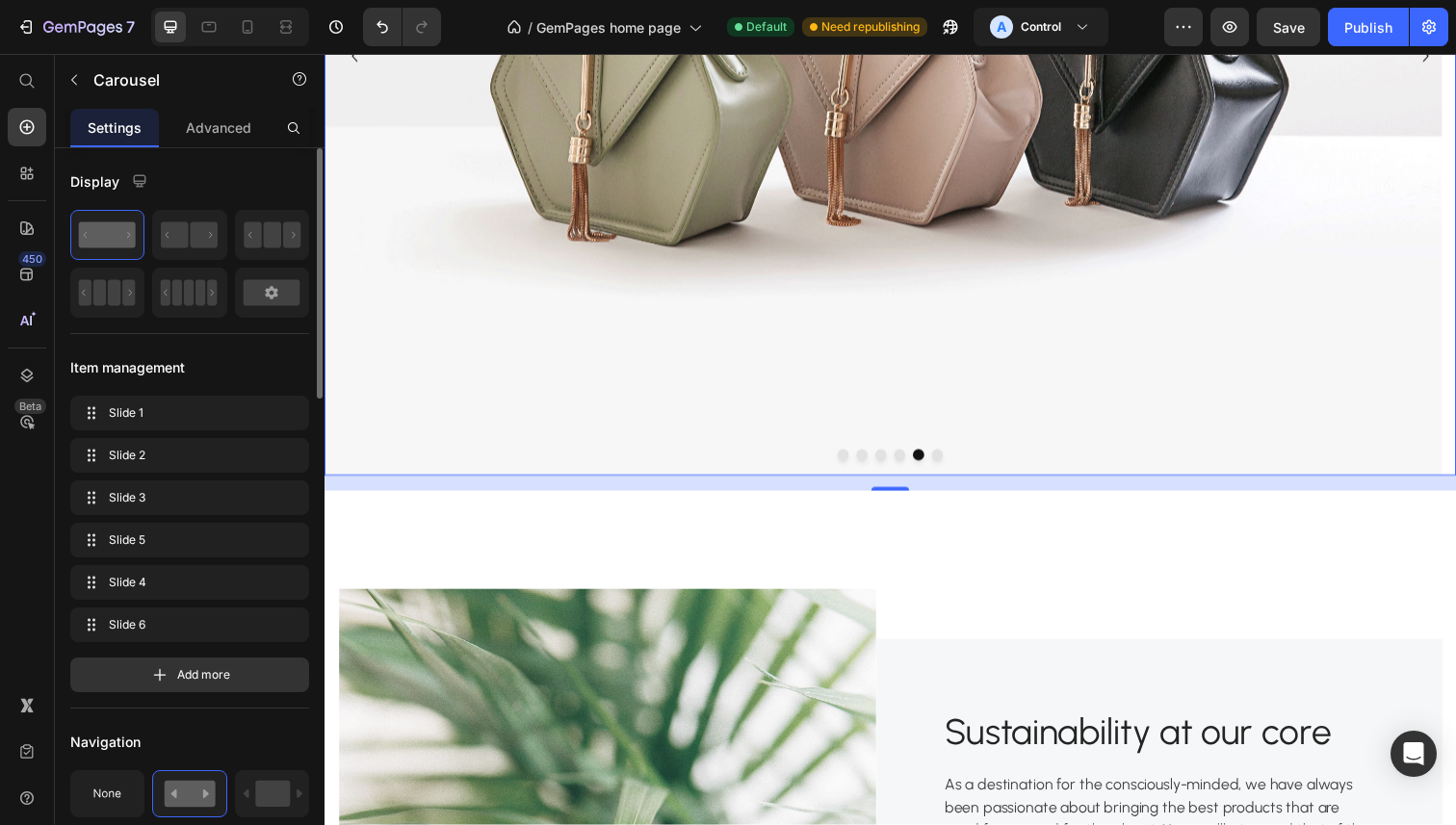 click at bounding box center (950, 464) 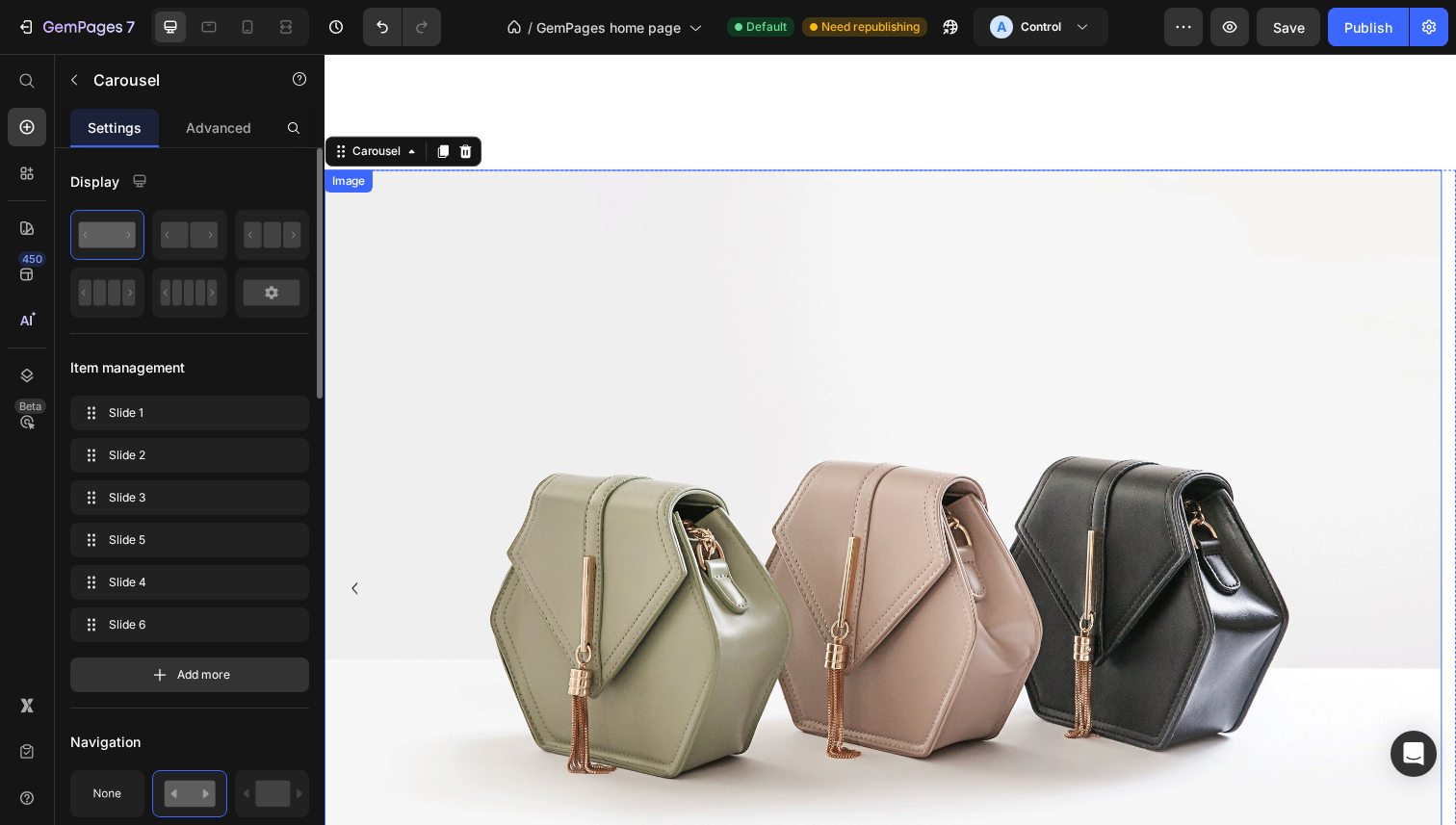 scroll, scrollTop: 643, scrollLeft: 0, axis: vertical 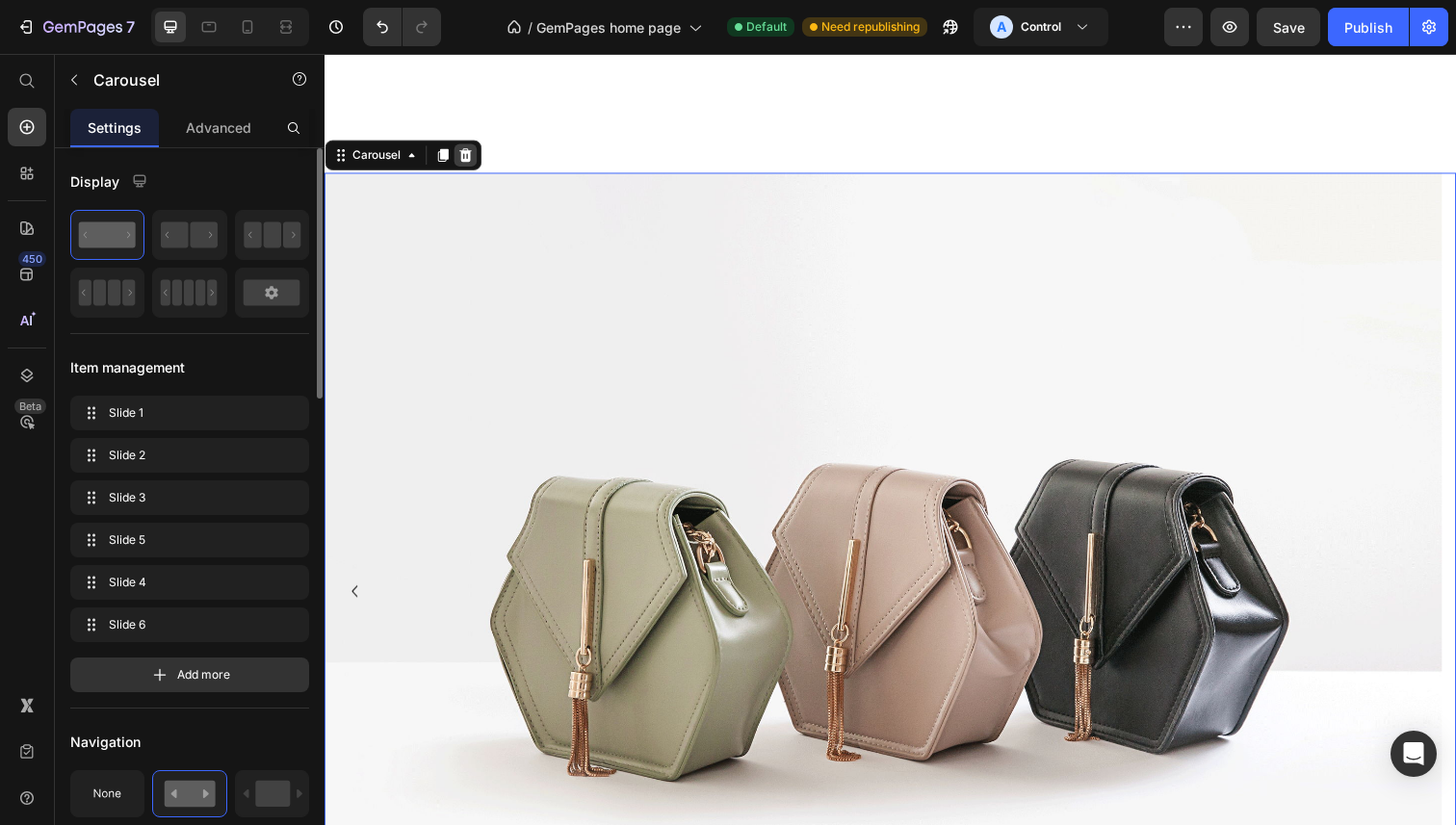 click 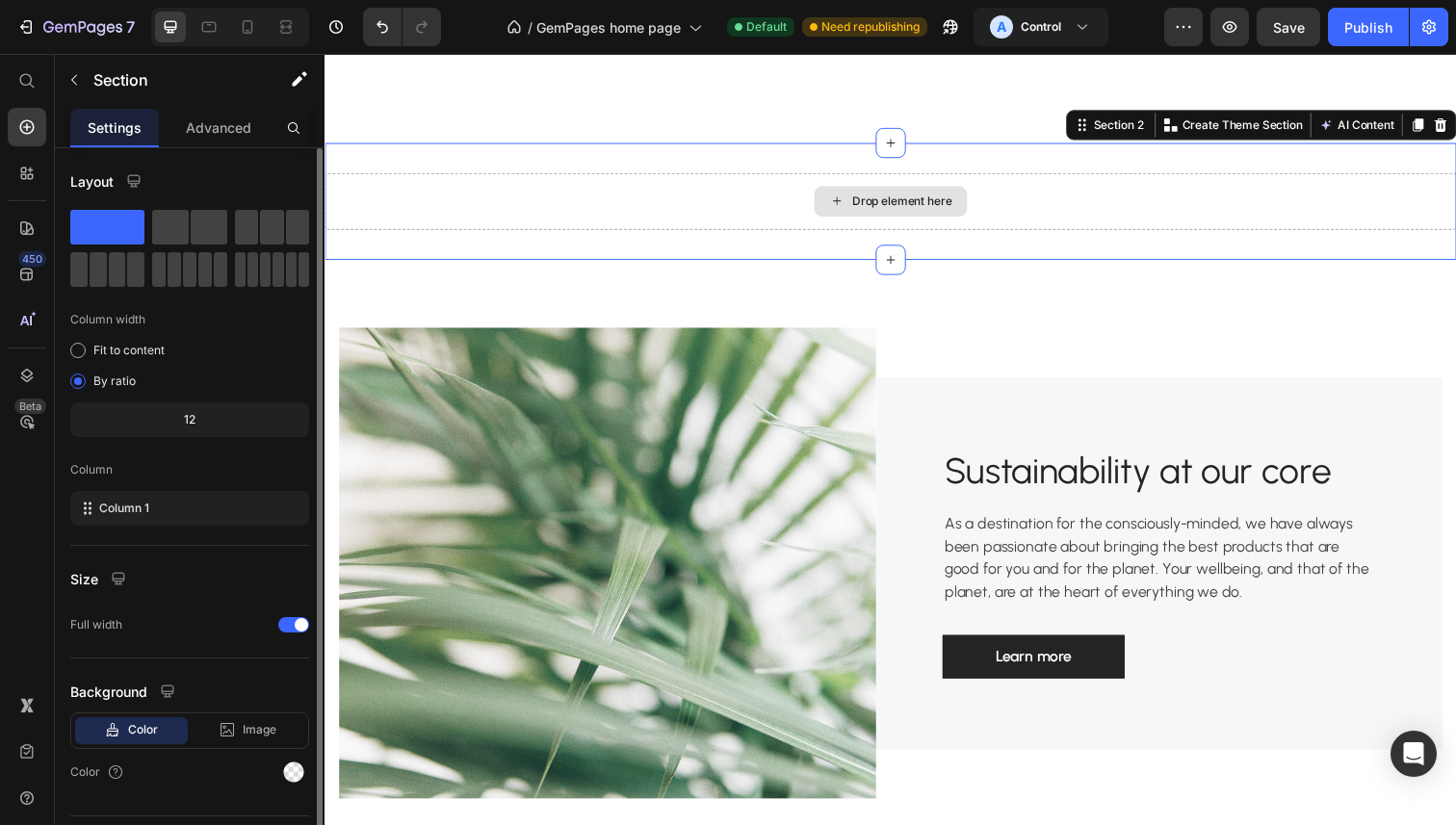 click on "Drop element here" at bounding box center [902, 205] 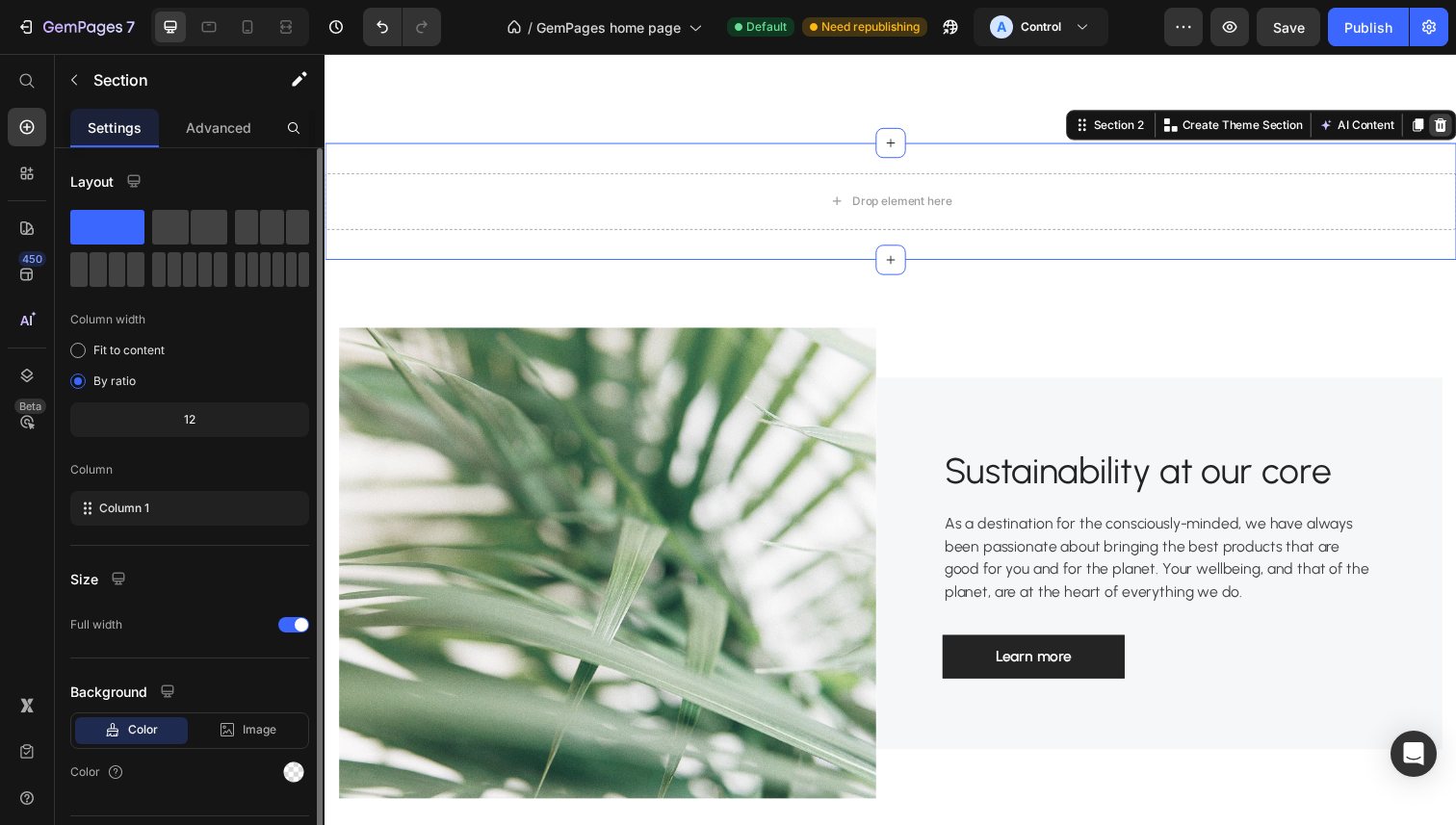 click 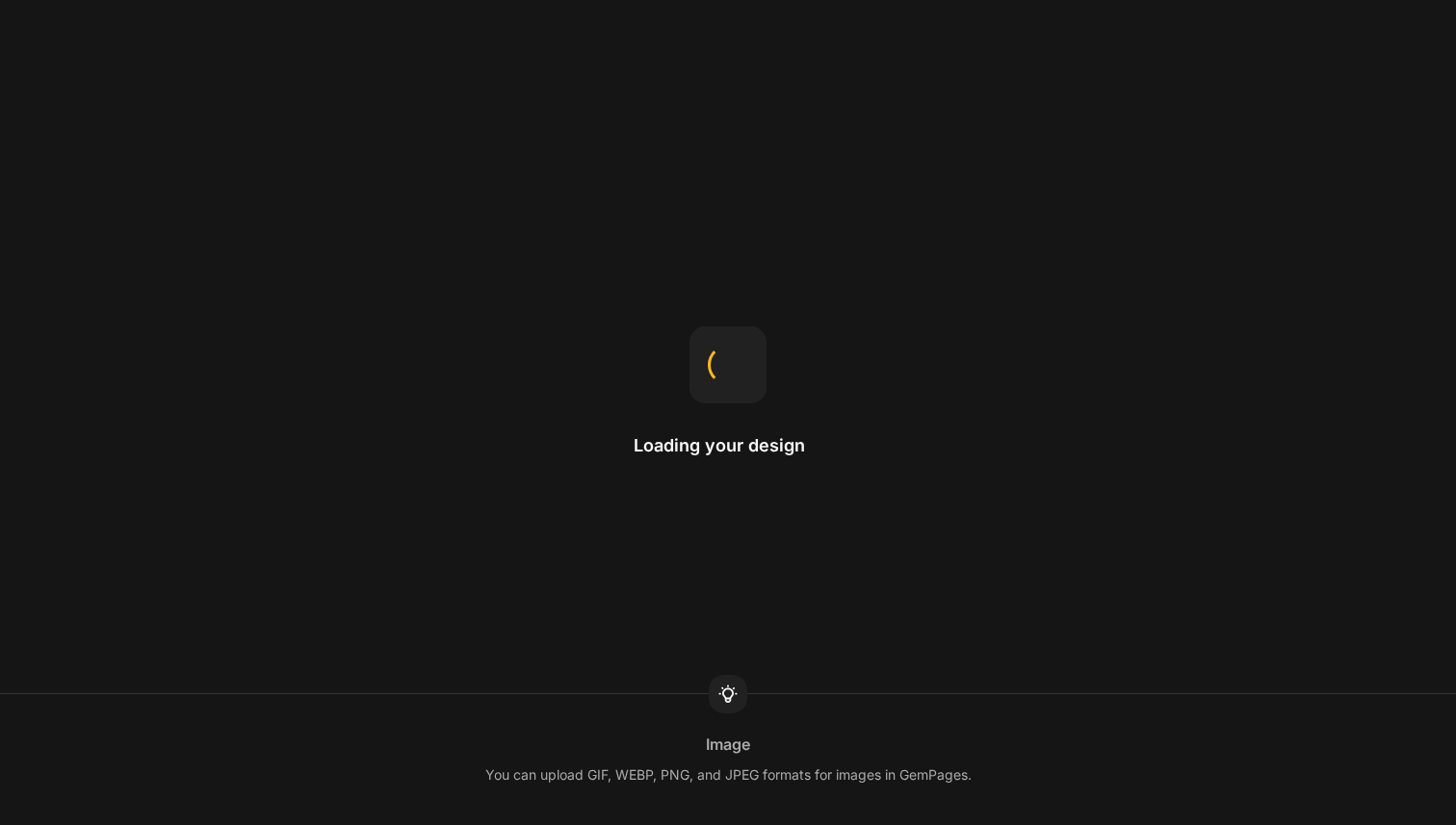 scroll, scrollTop: 0, scrollLeft: 0, axis: both 